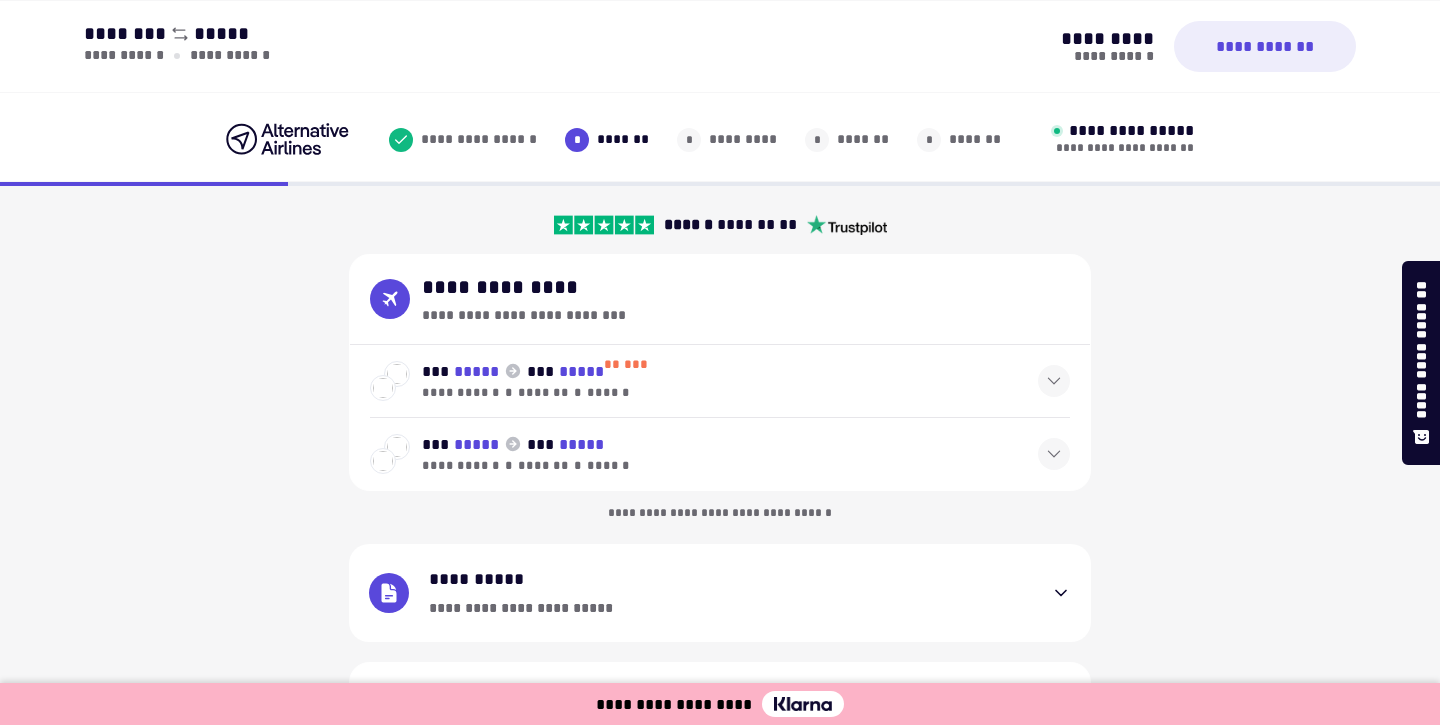 select on "**" 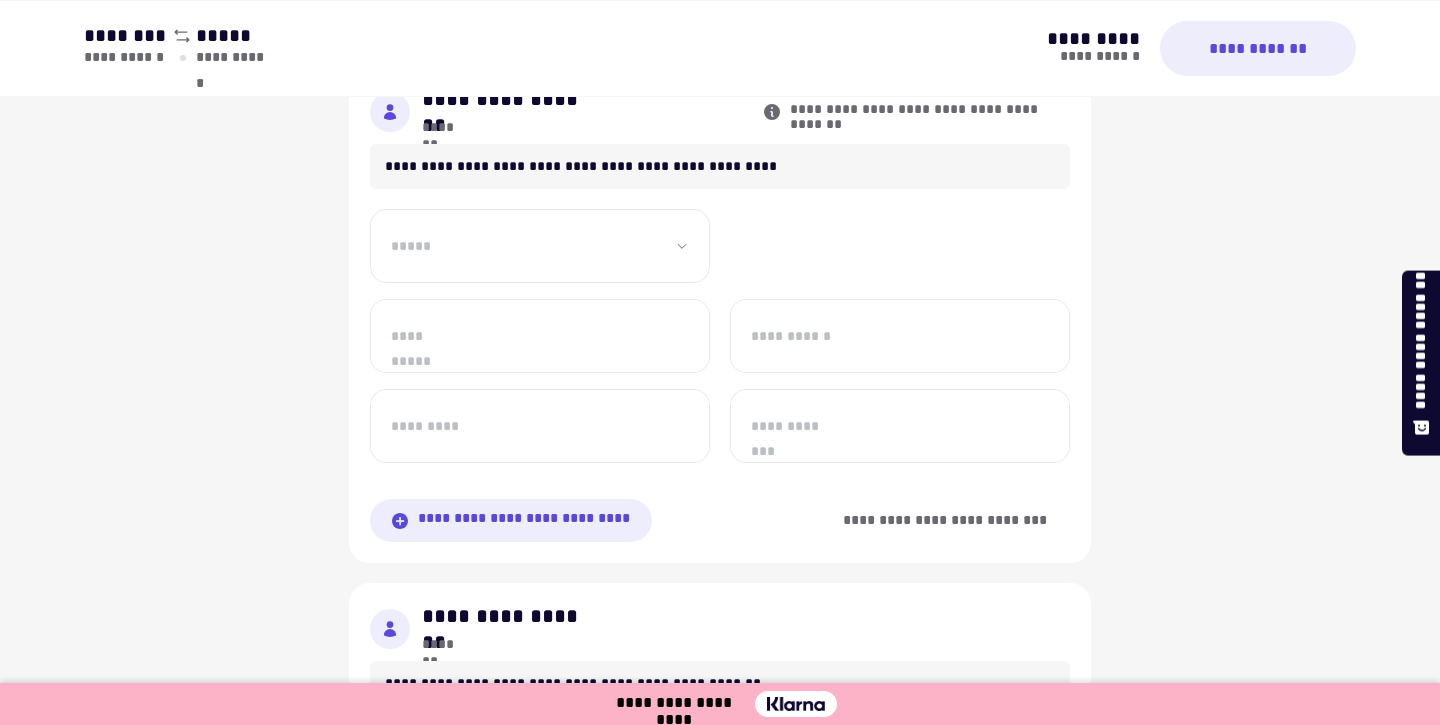 scroll, scrollTop: 0, scrollLeft: 0, axis: both 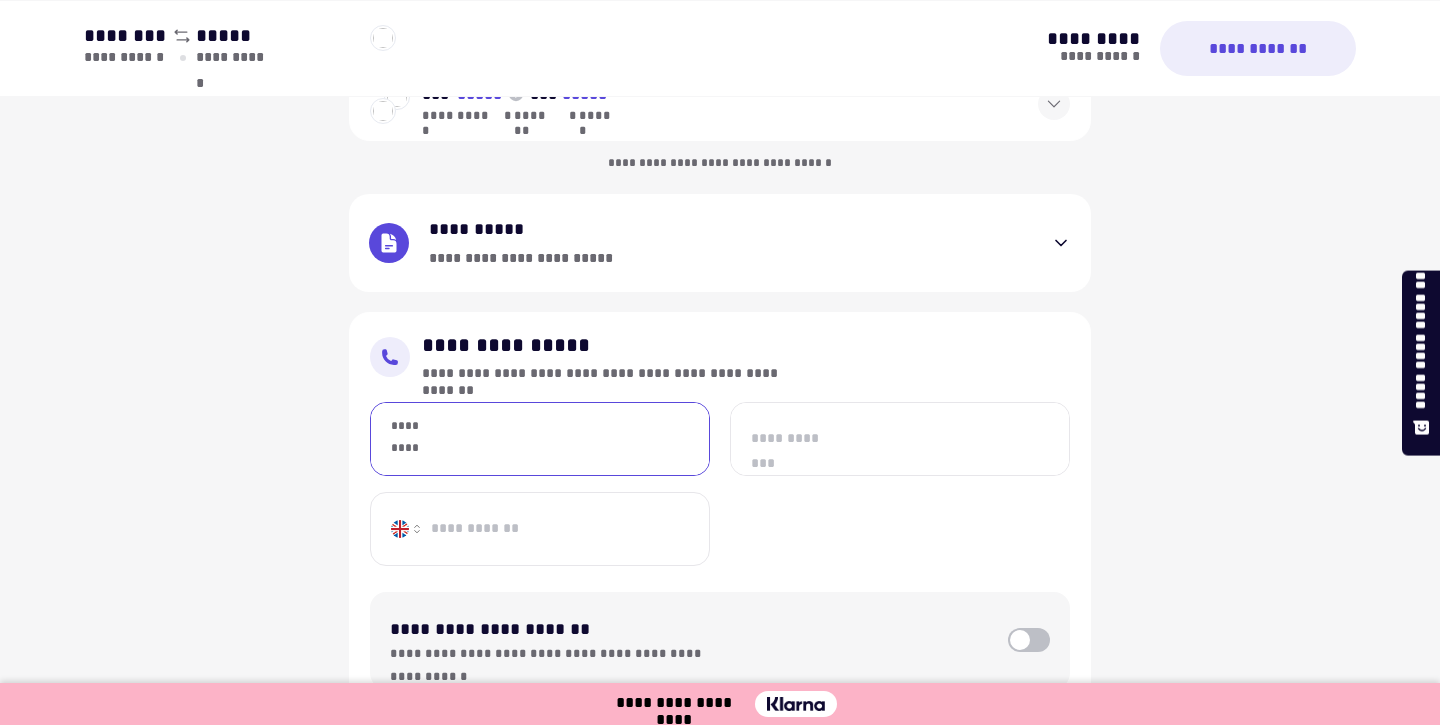 click on "*********" at bounding box center [540, 439] 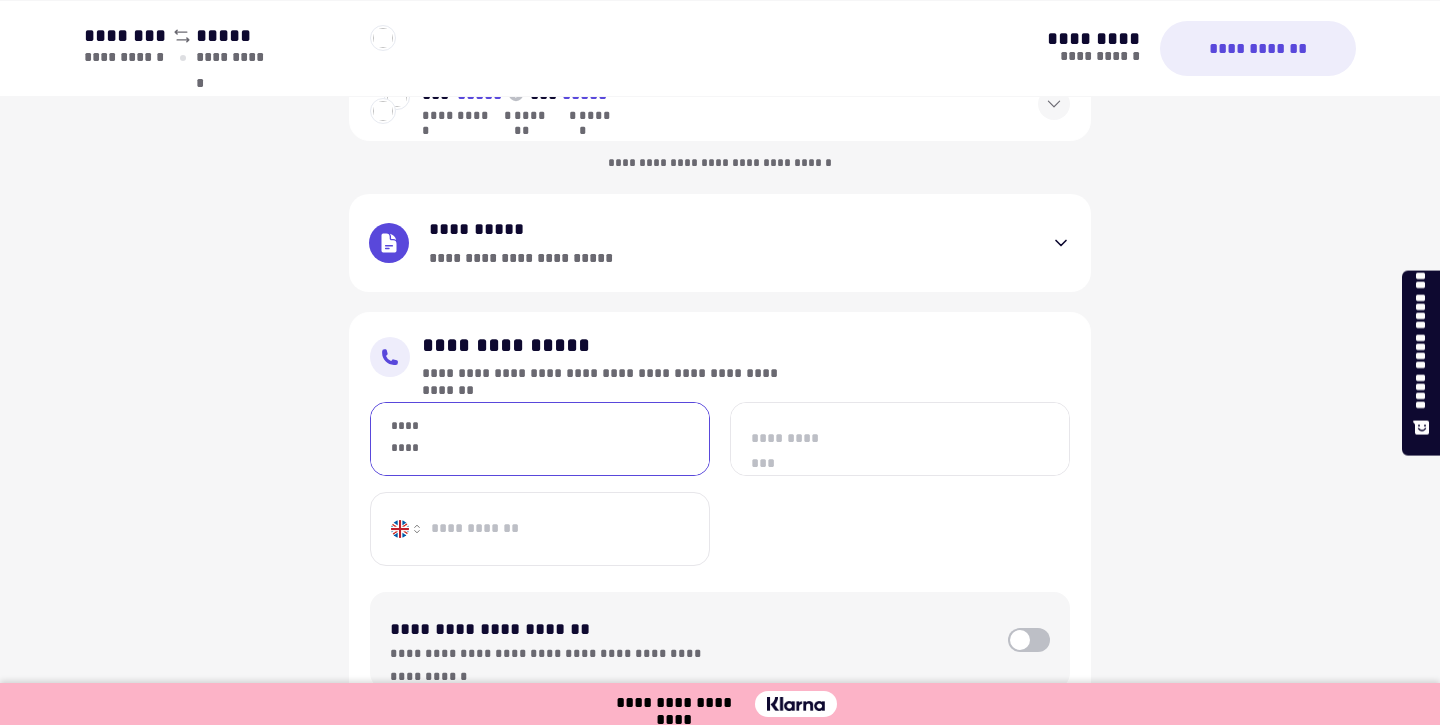 type on "**********" 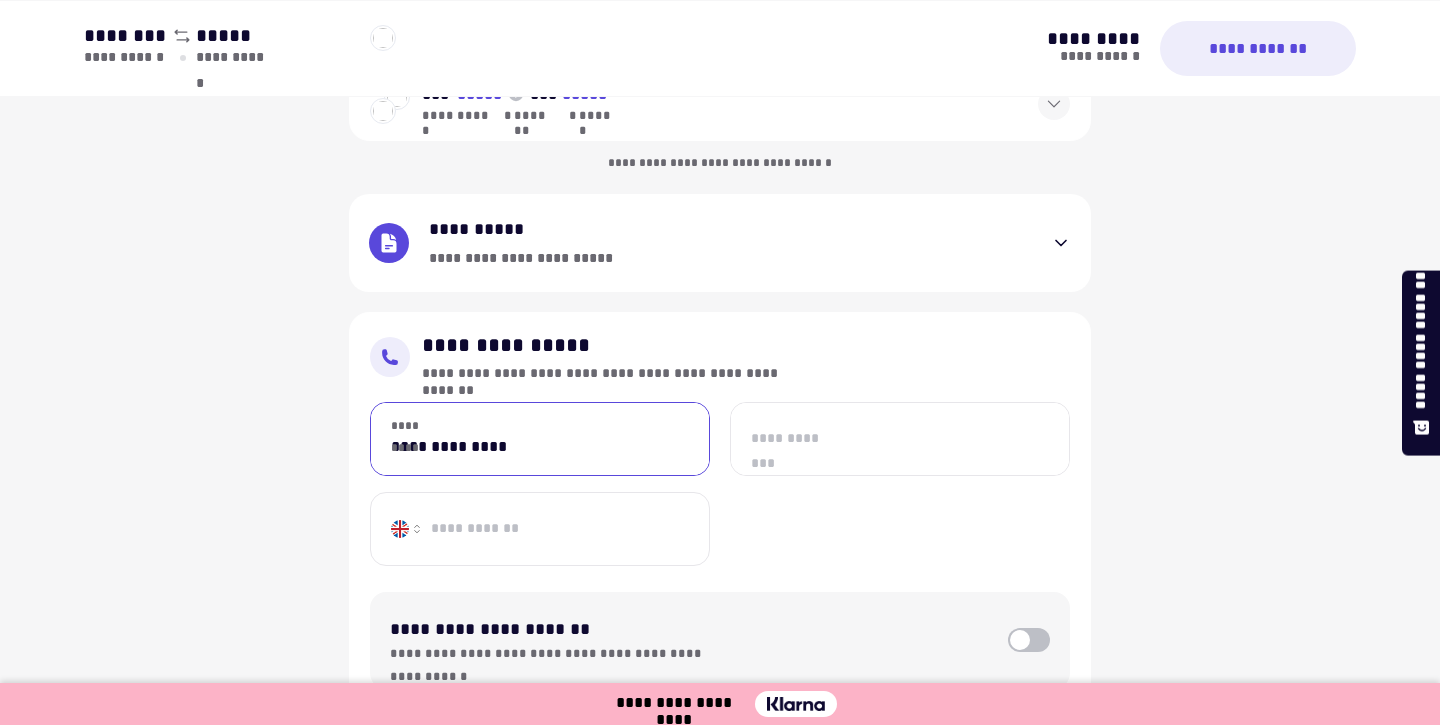 type on "**********" 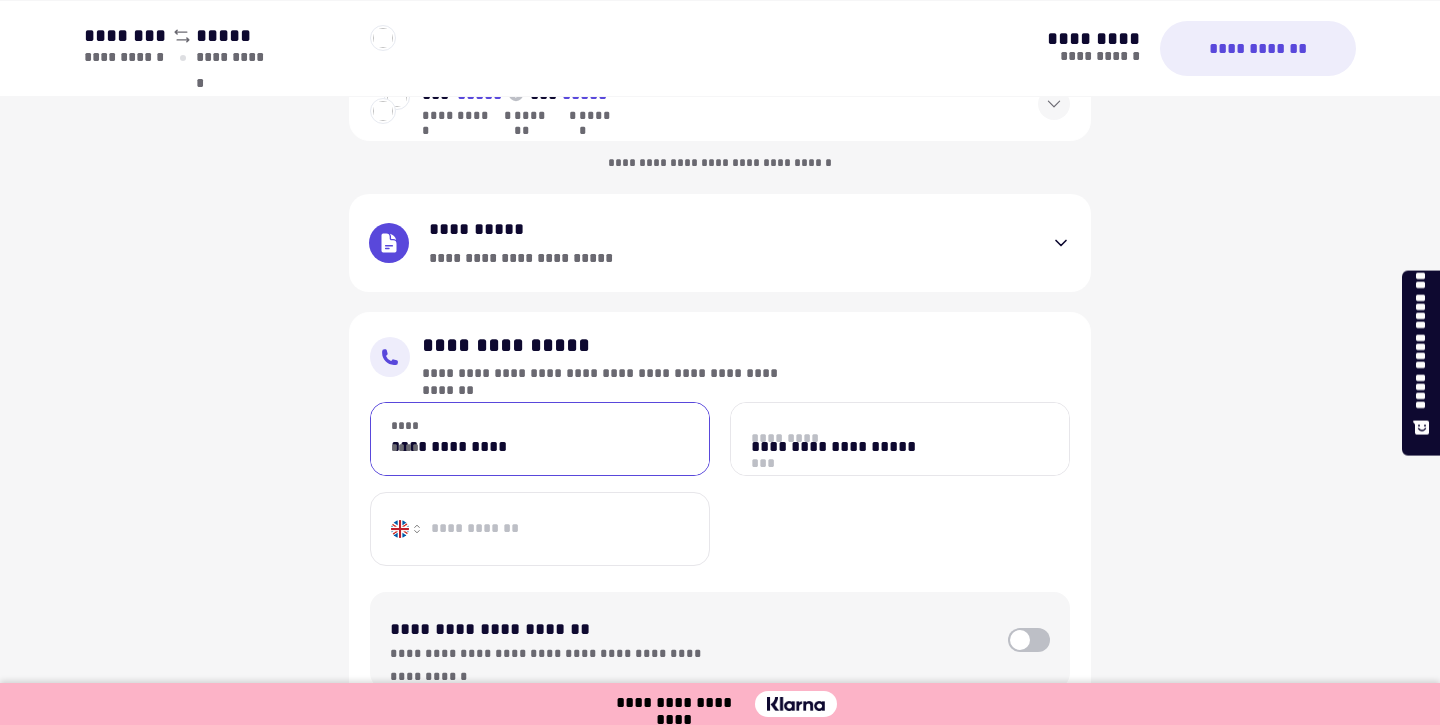 type on "**********" 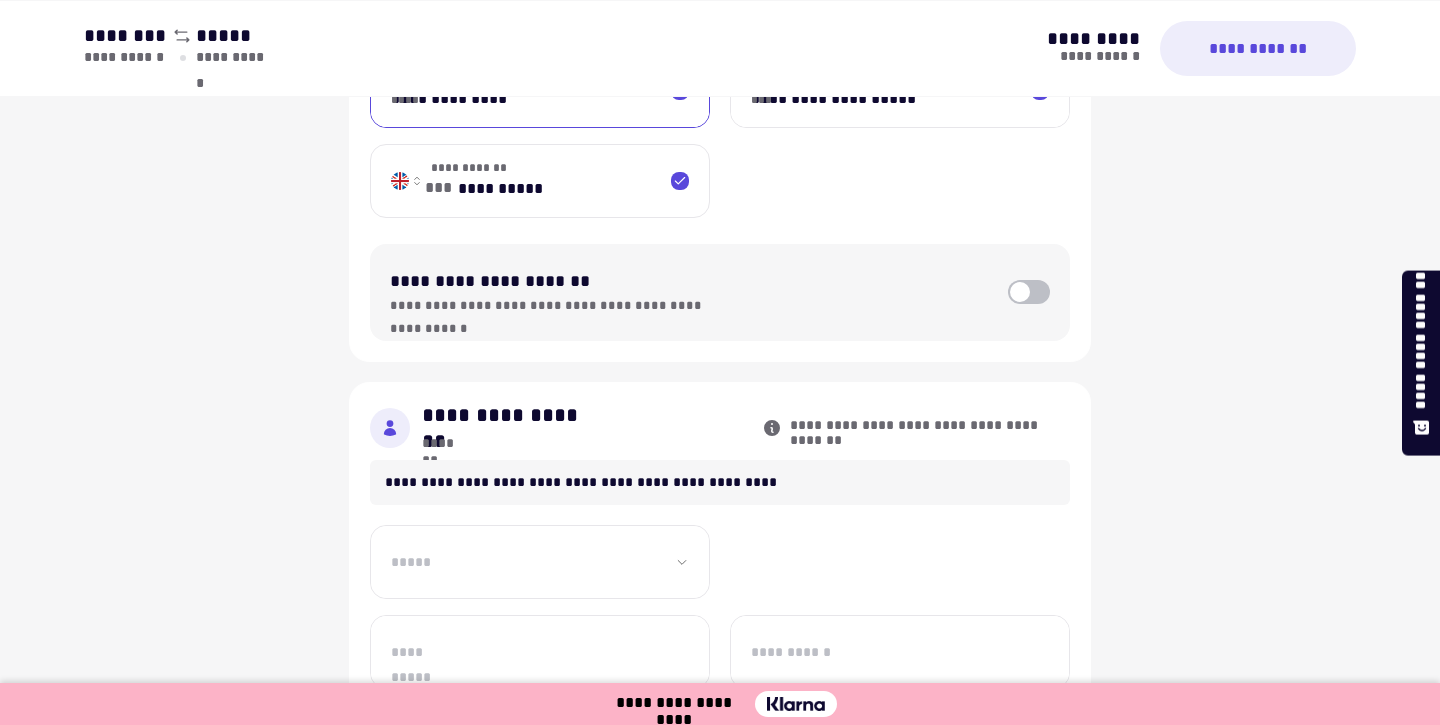 scroll, scrollTop: 707, scrollLeft: 0, axis: vertical 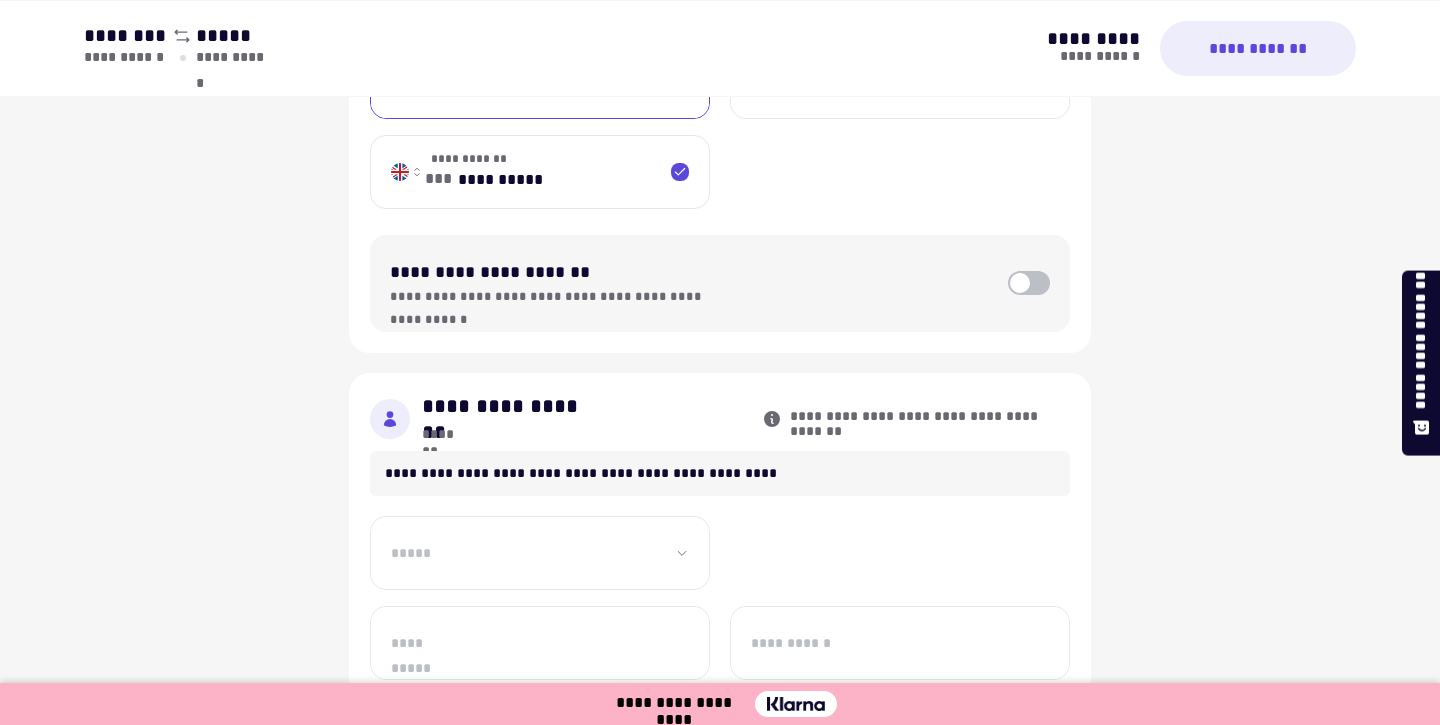 click on "**********" at bounding box center (540, 553) 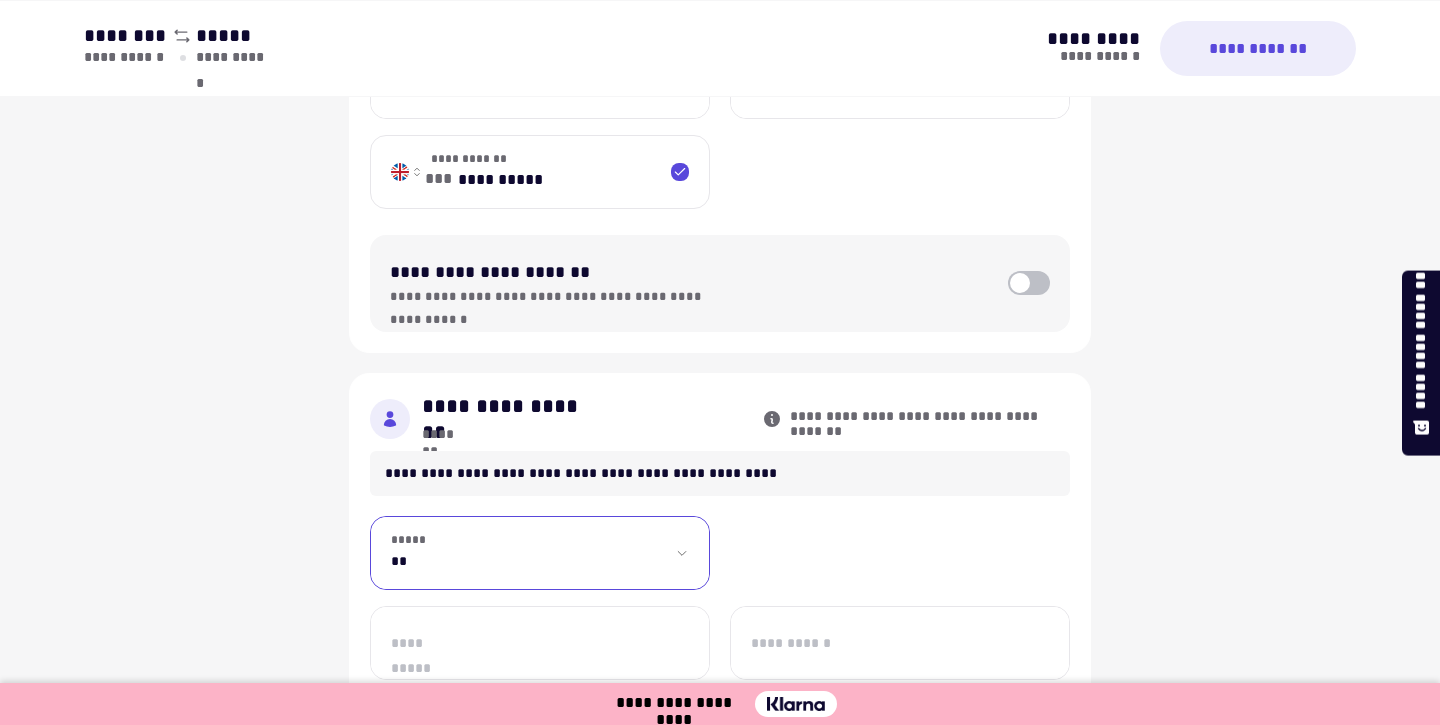 click on "**********" at bounding box center [540, 553] 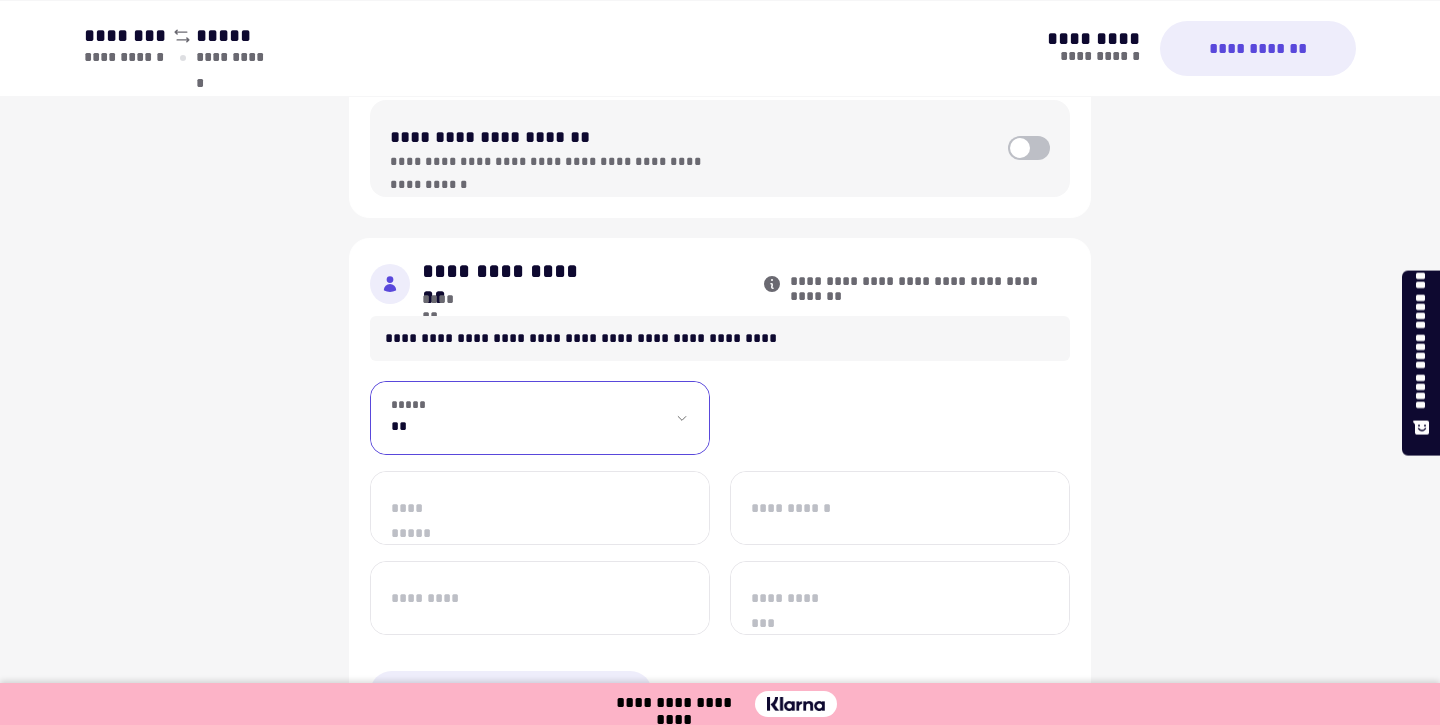 scroll, scrollTop: 920, scrollLeft: 0, axis: vertical 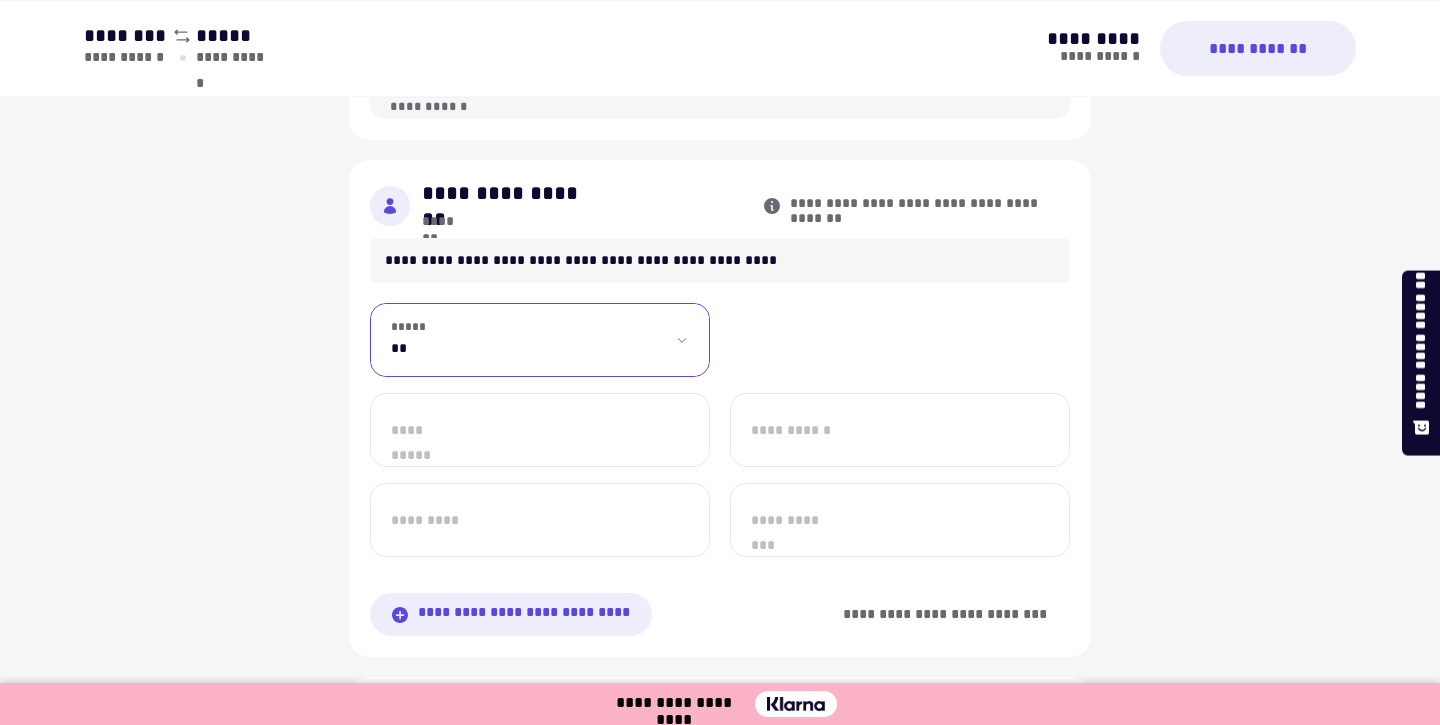click on "**********" at bounding box center [540, 430] 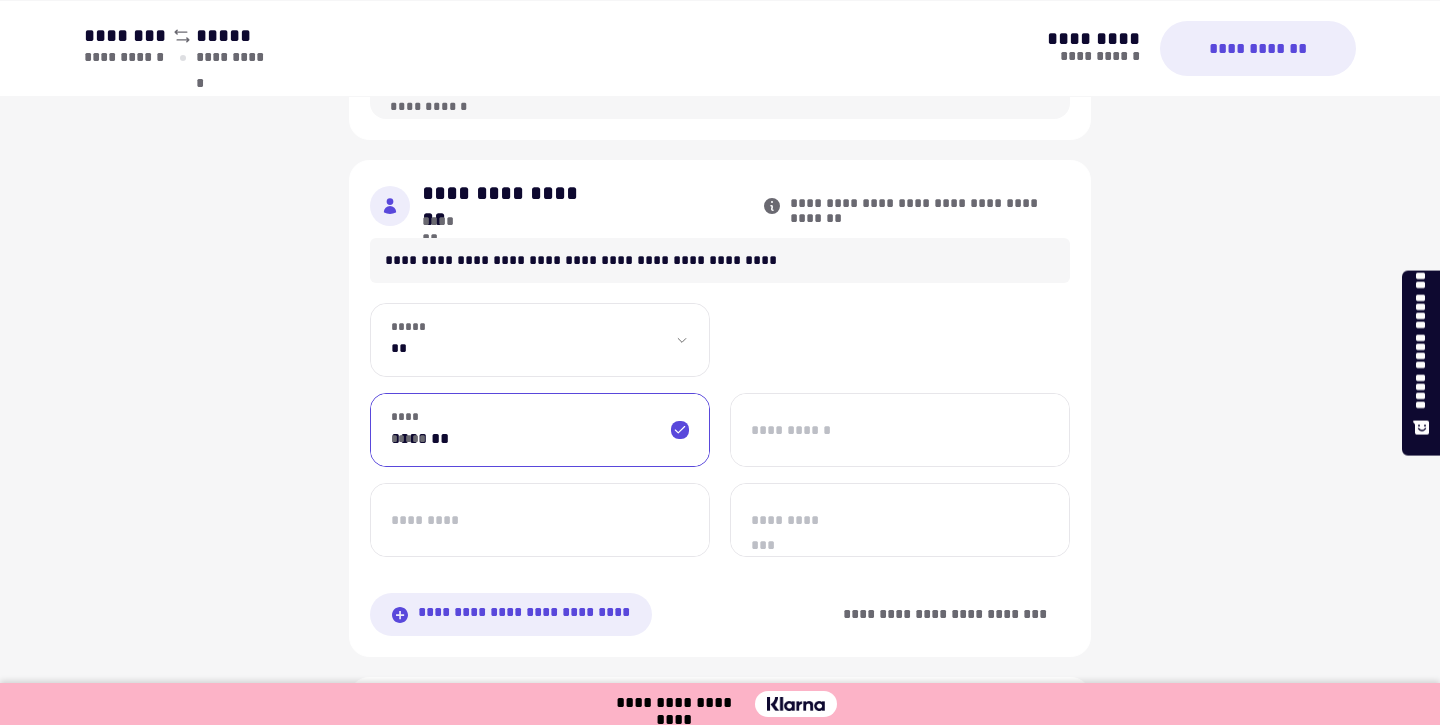 type on "*******" 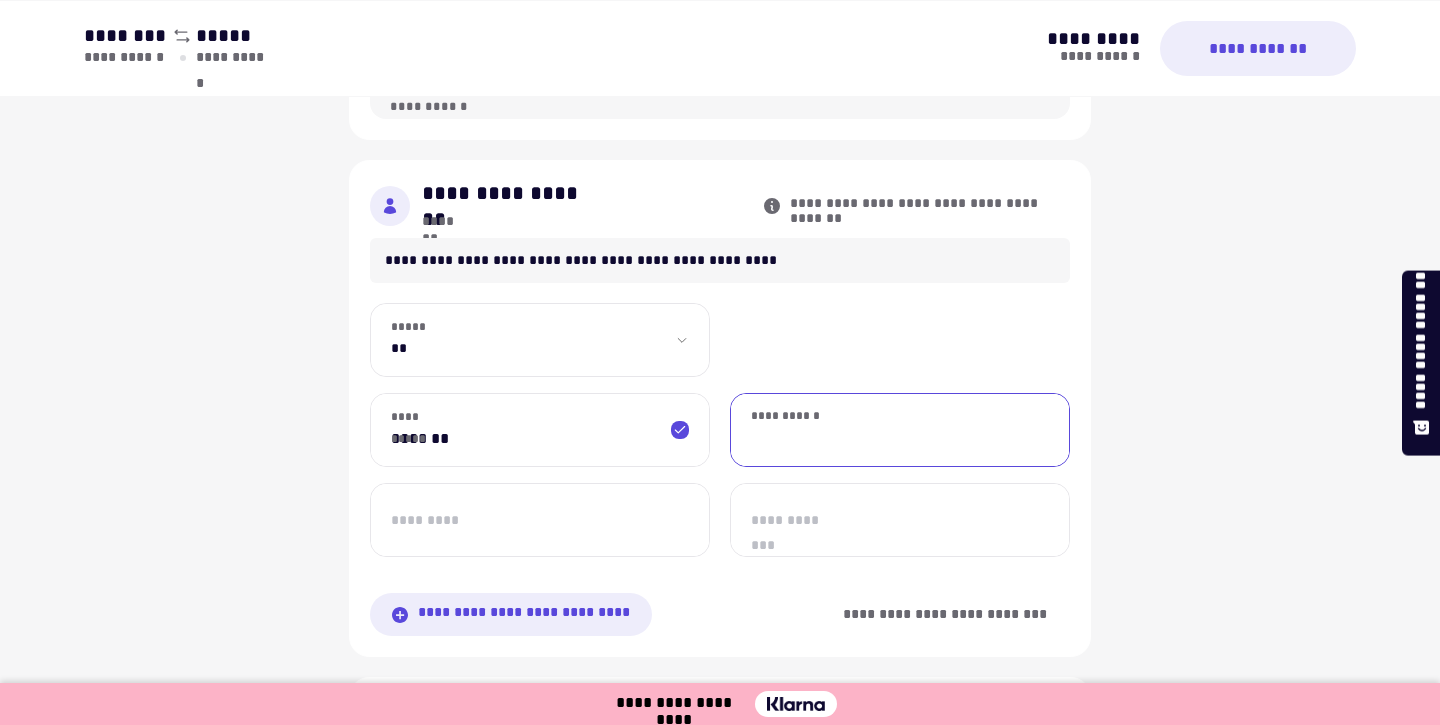 click on "**********" at bounding box center (900, 430) 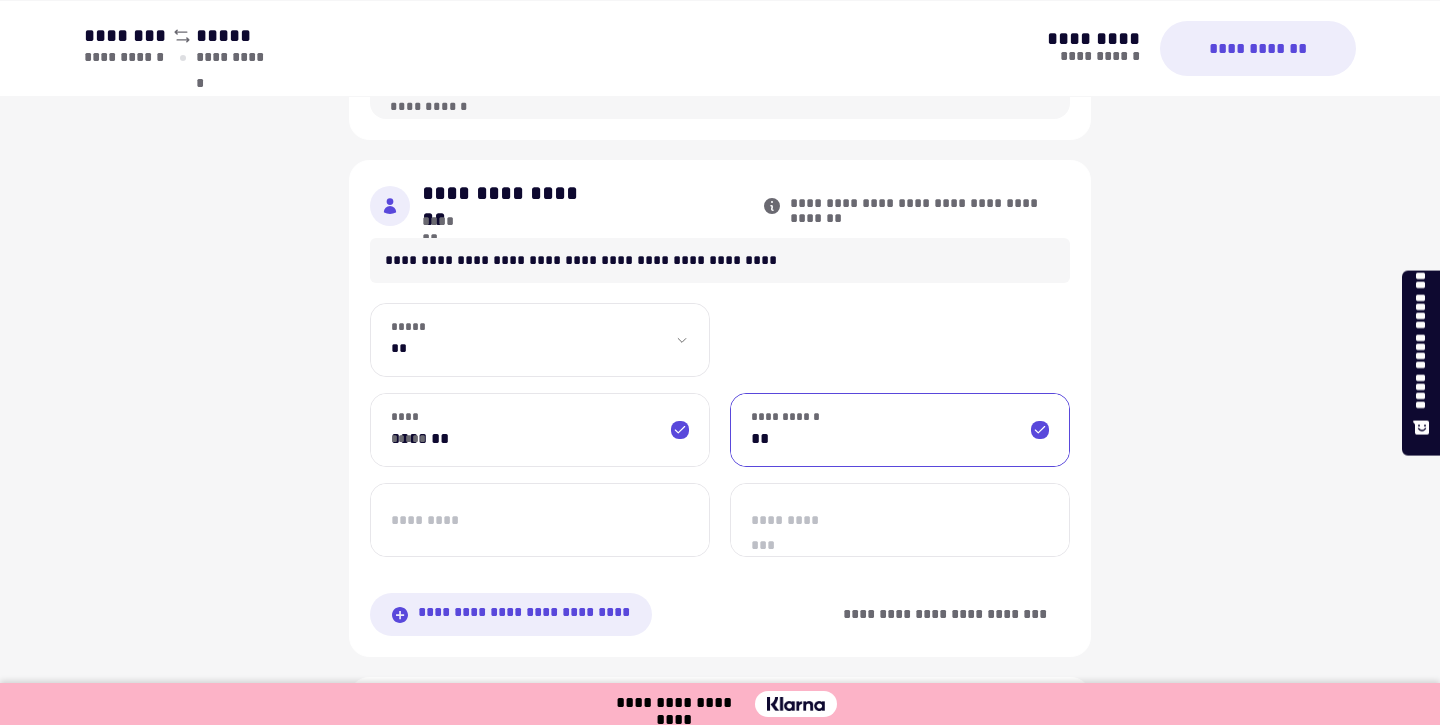 type on "*" 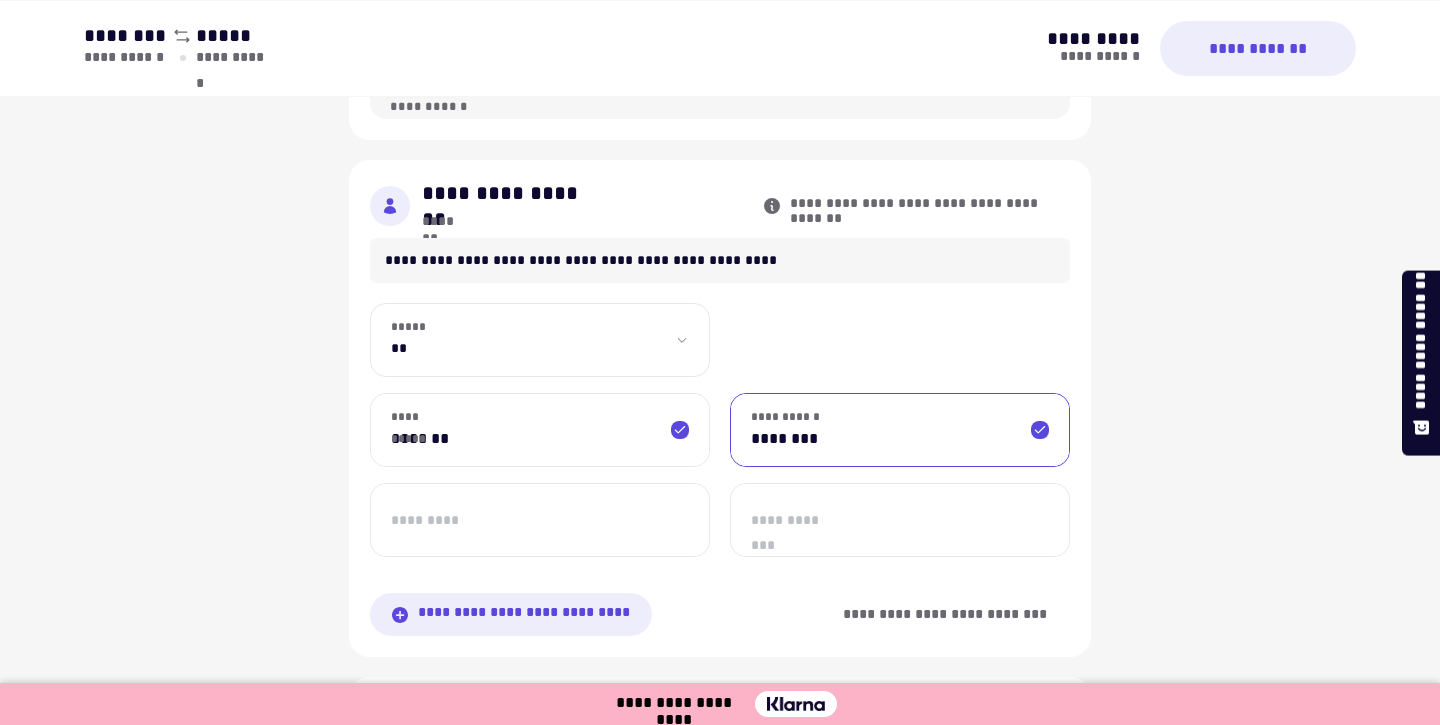 type on "********" 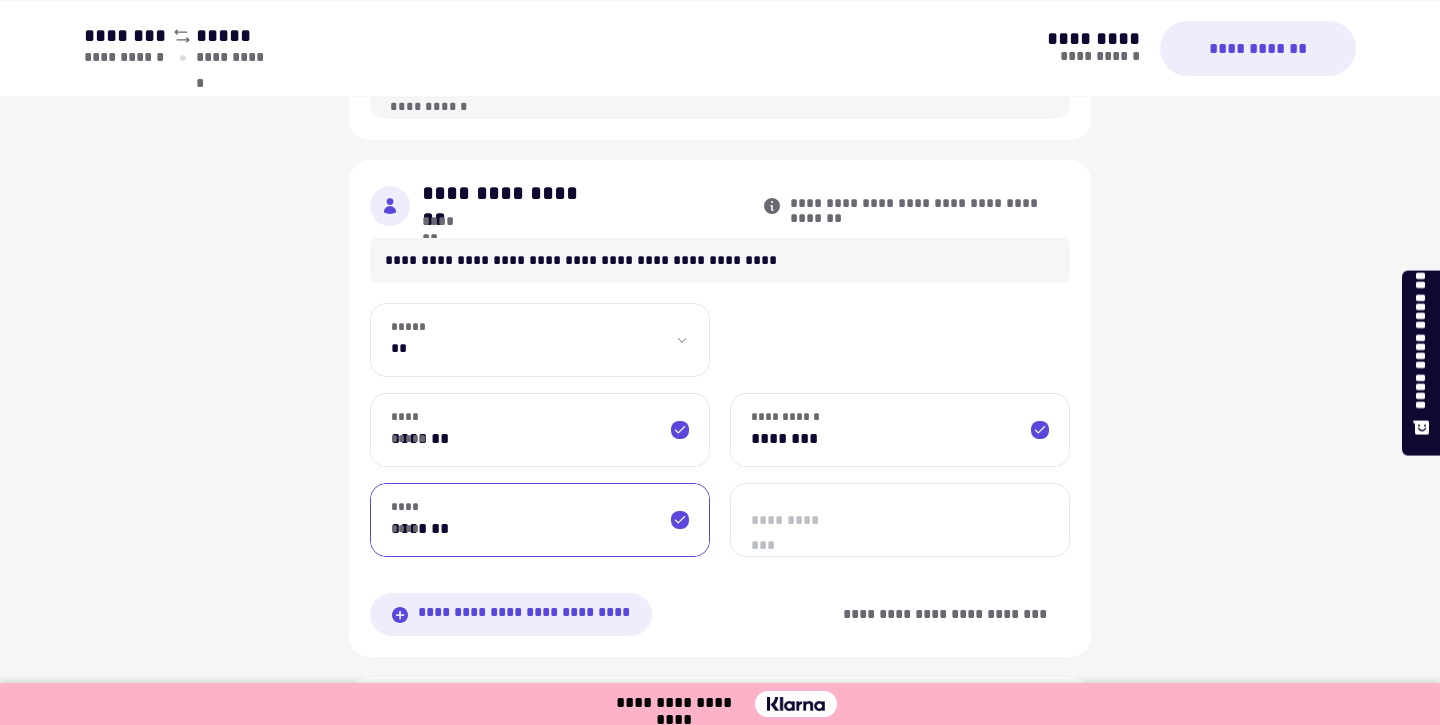 type on "*******" 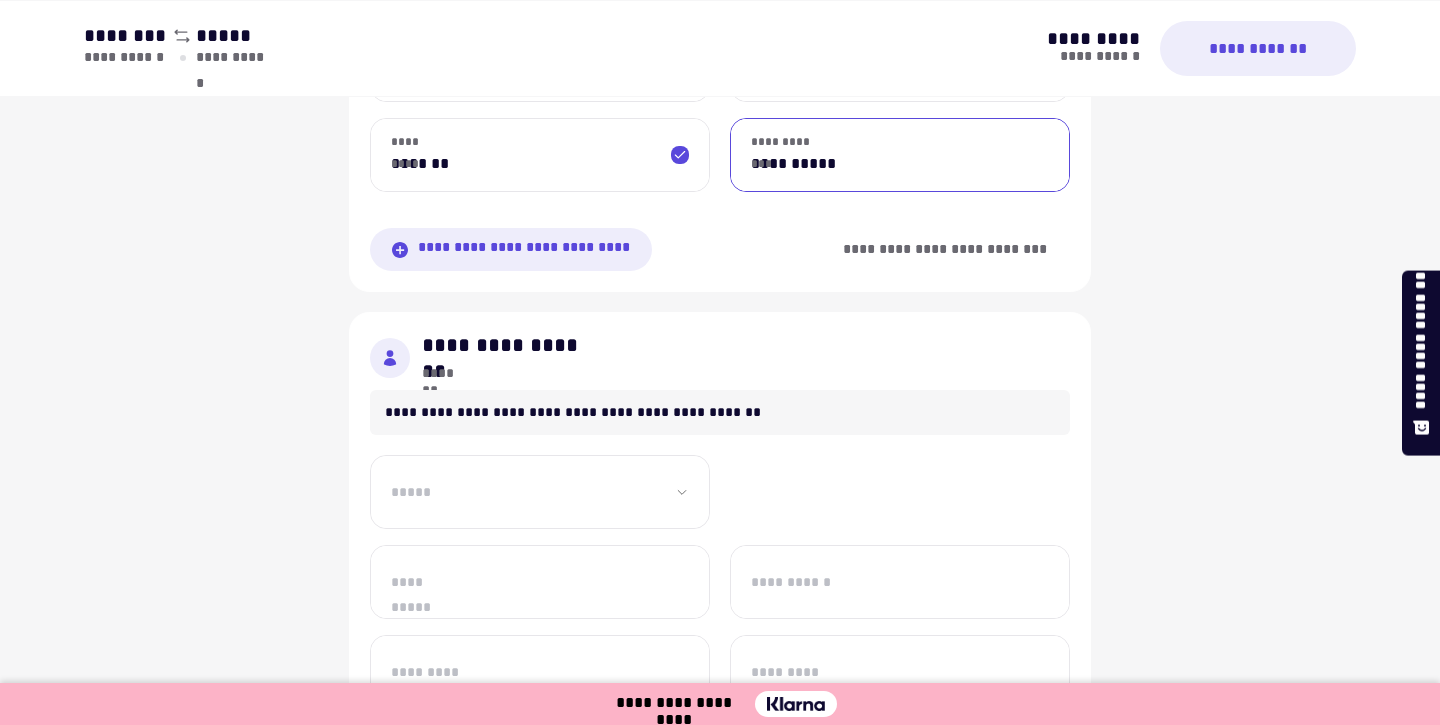 scroll, scrollTop: 1367, scrollLeft: 0, axis: vertical 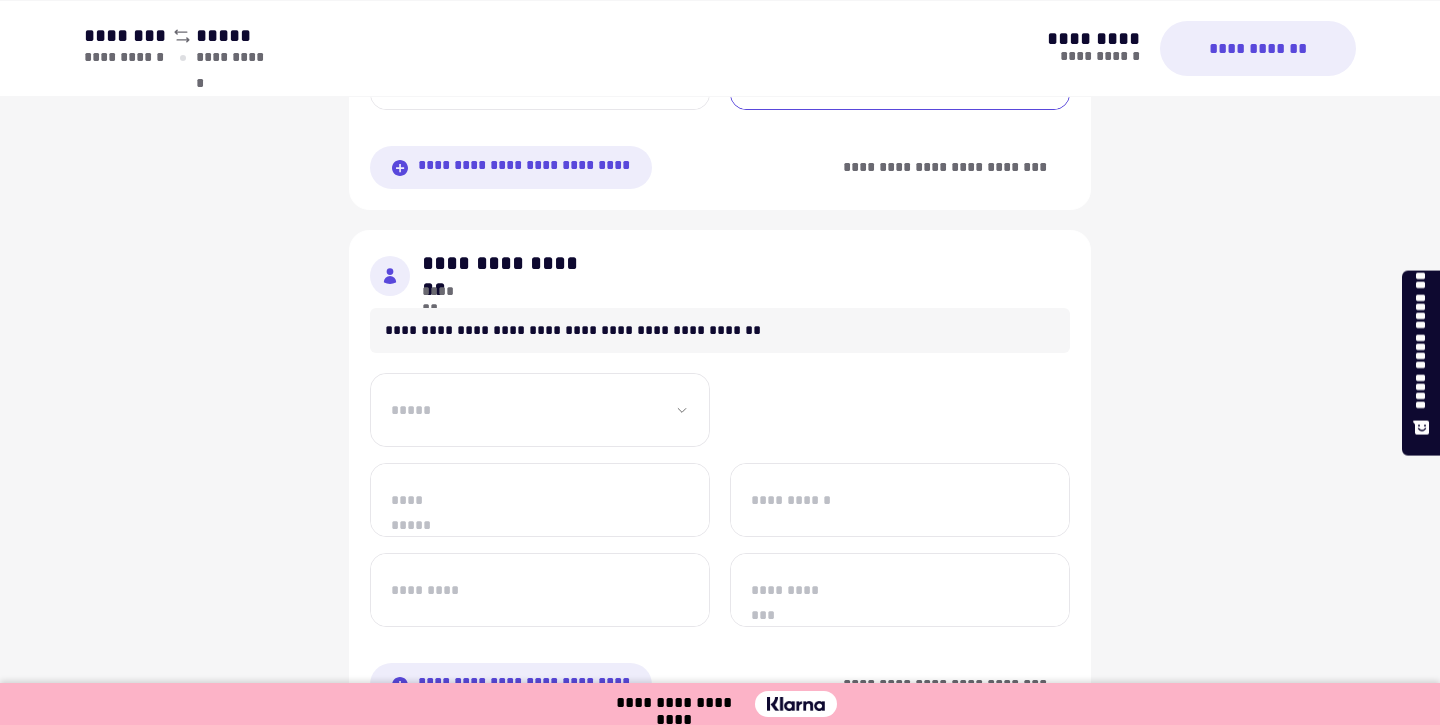 type on "**********" 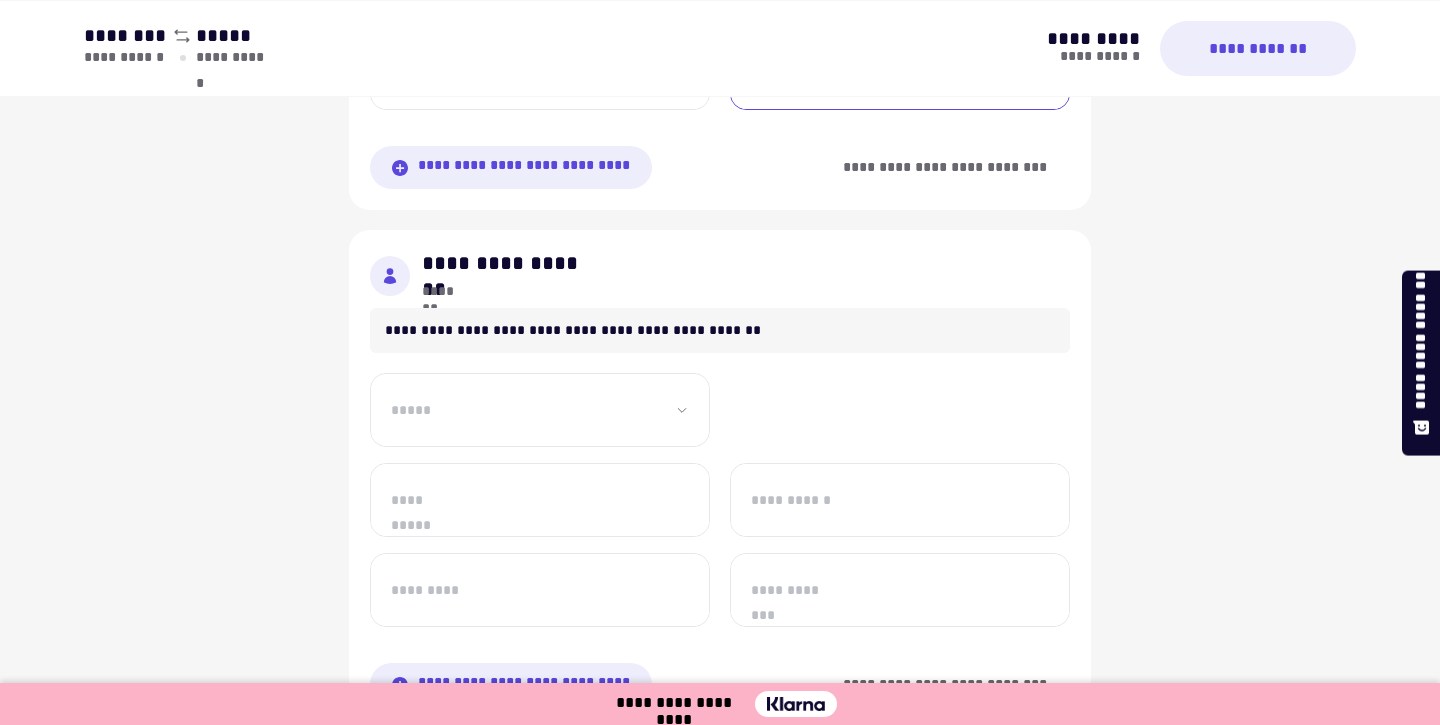 click on "**********" at bounding box center [540, -107] 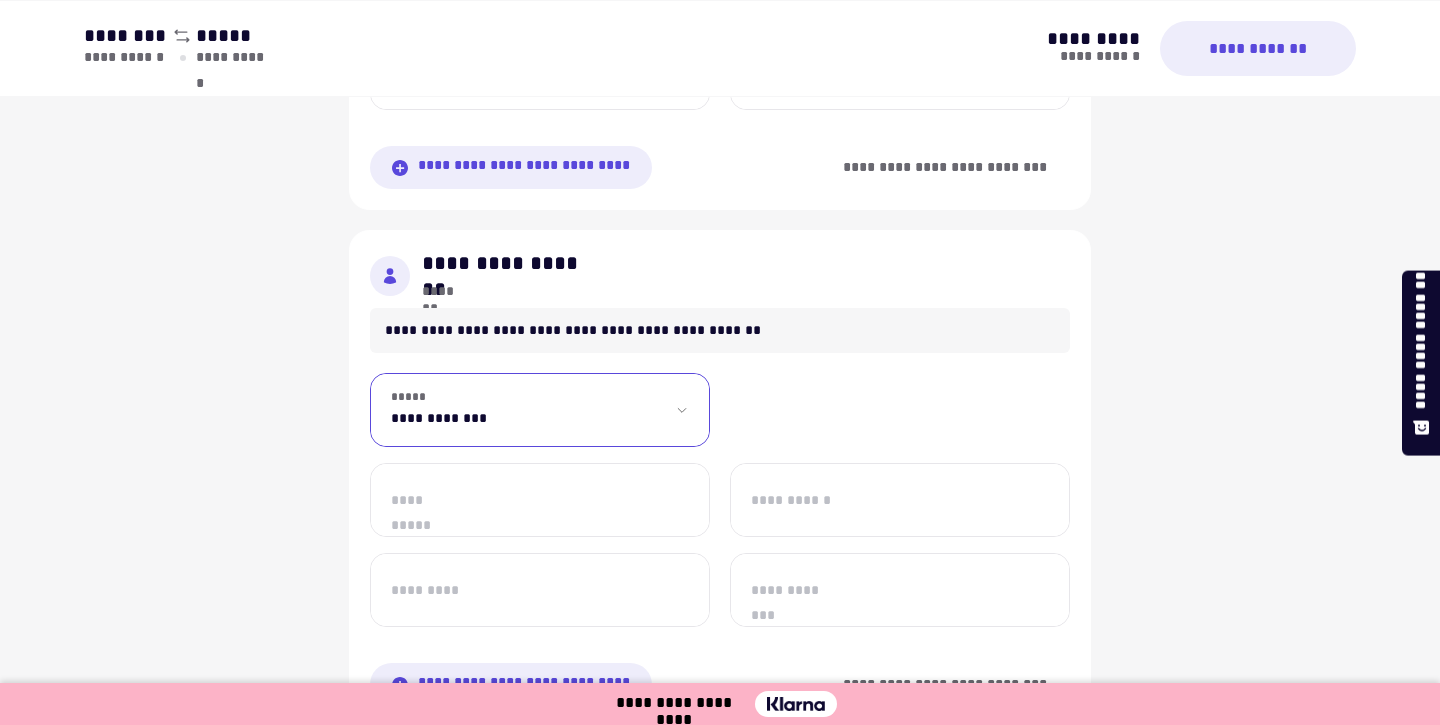 select on "***" 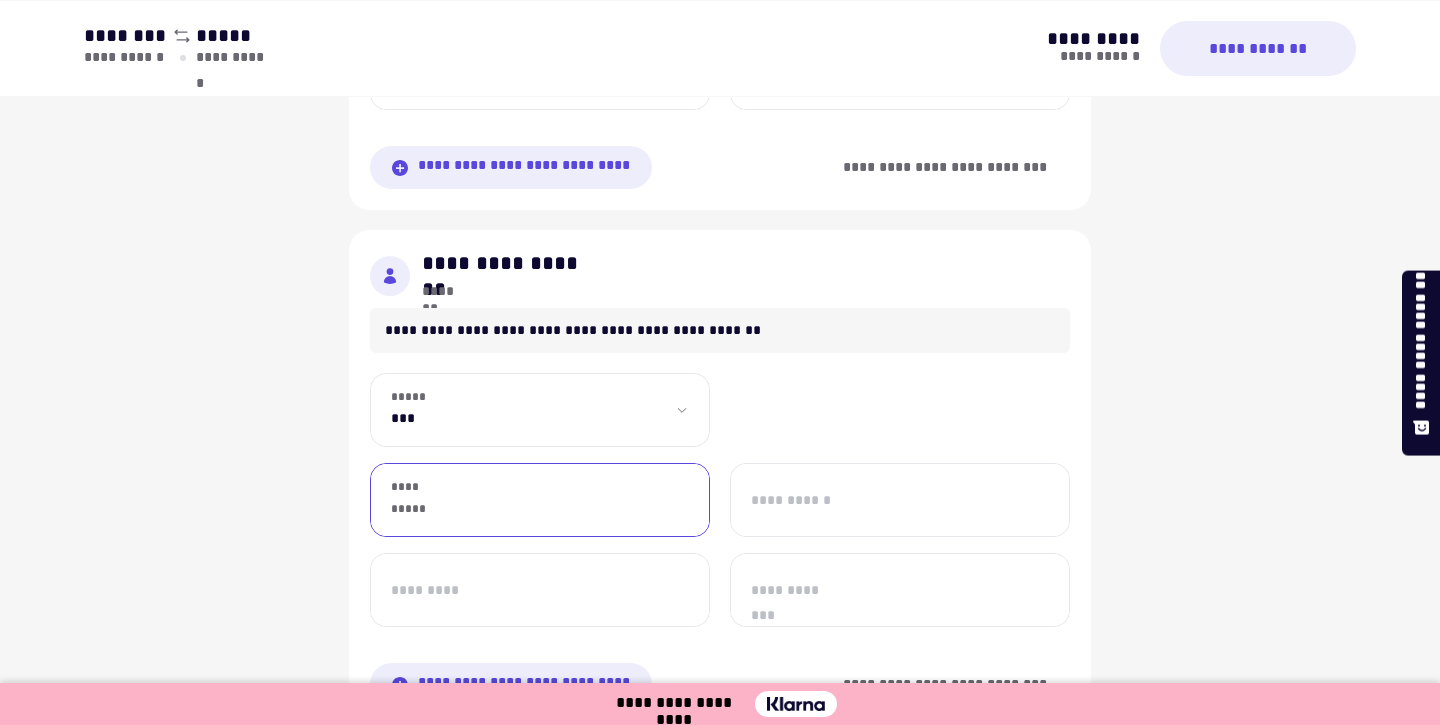 click on "**********" at bounding box center [540, 500] 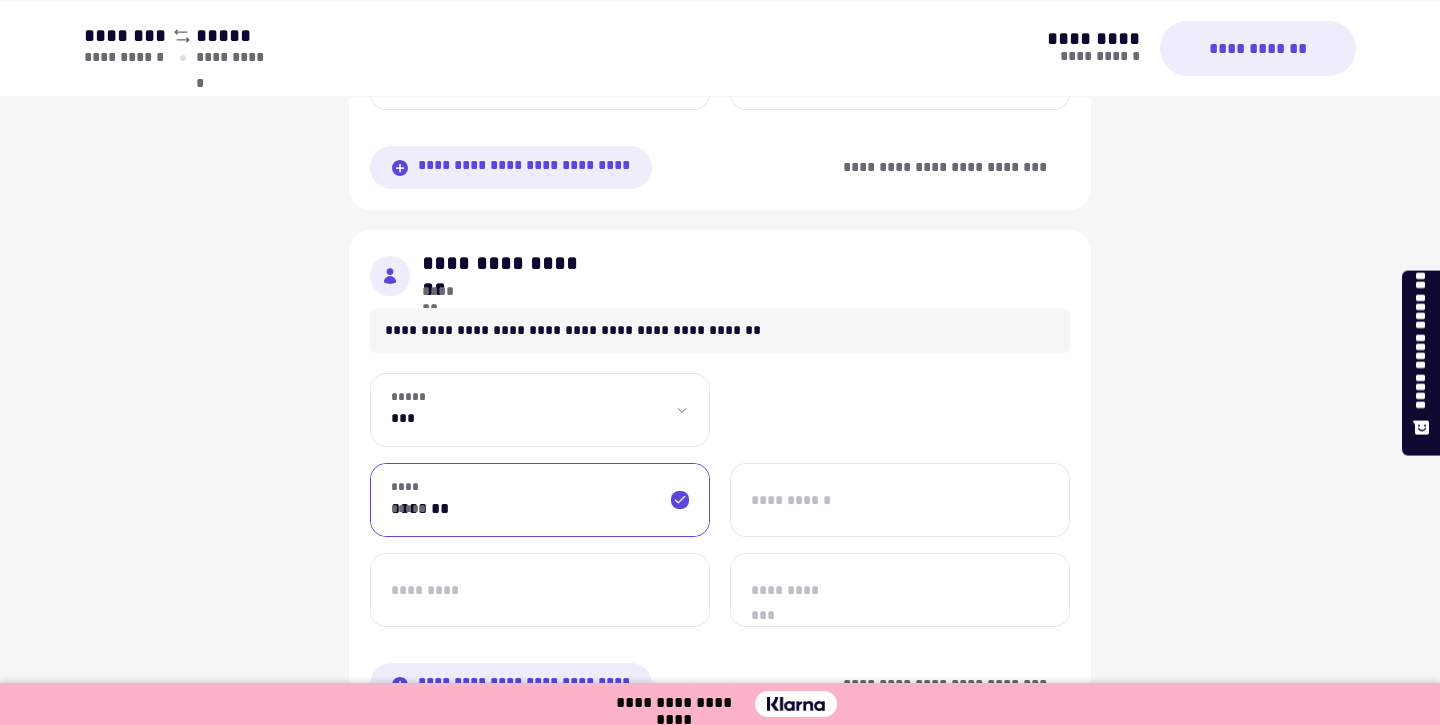 type on "*******" 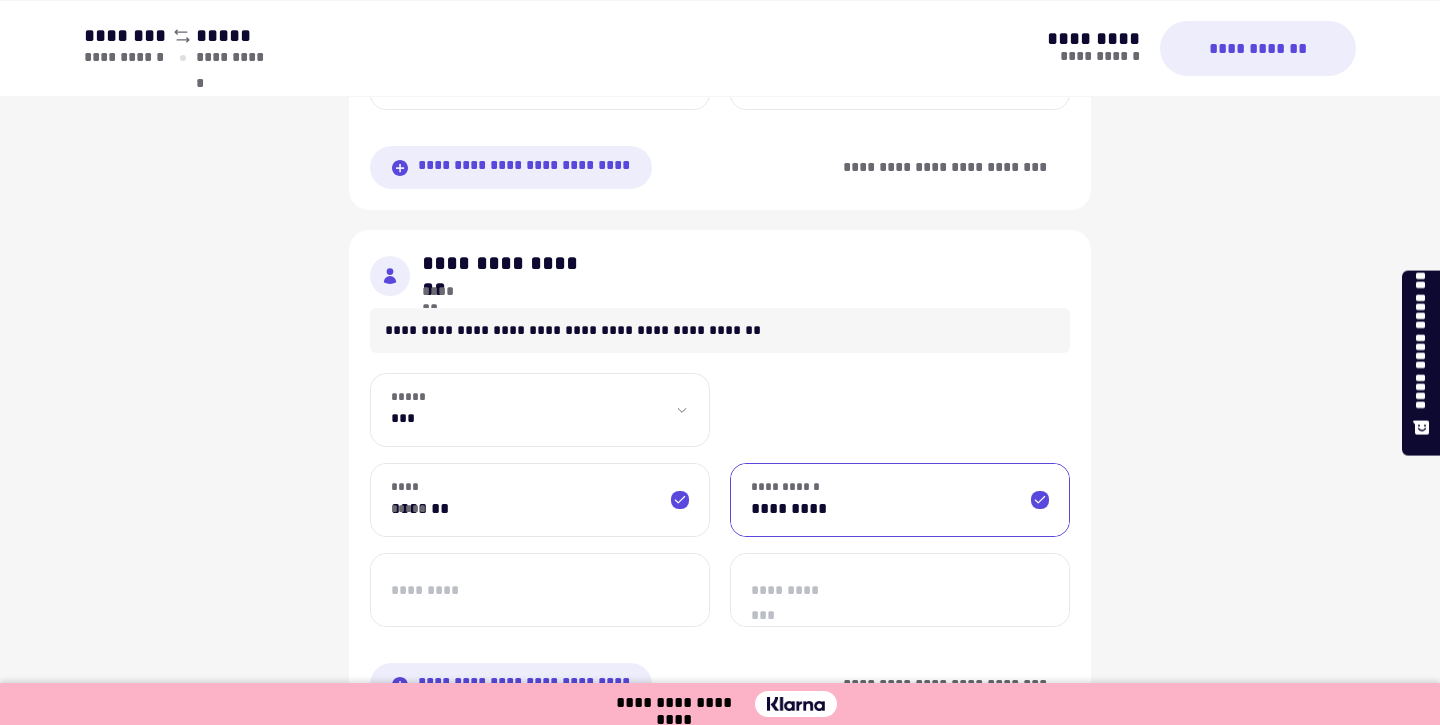 type on "*********" 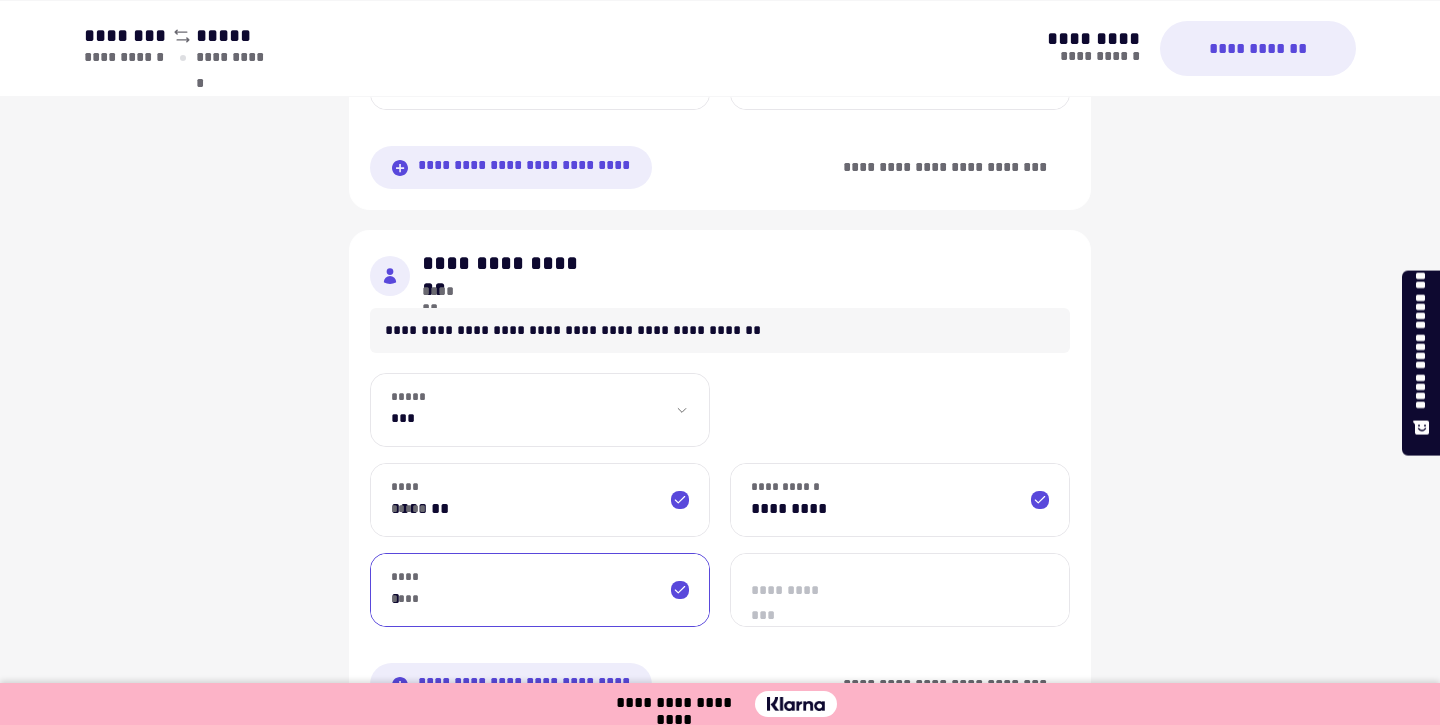 type on "*******" 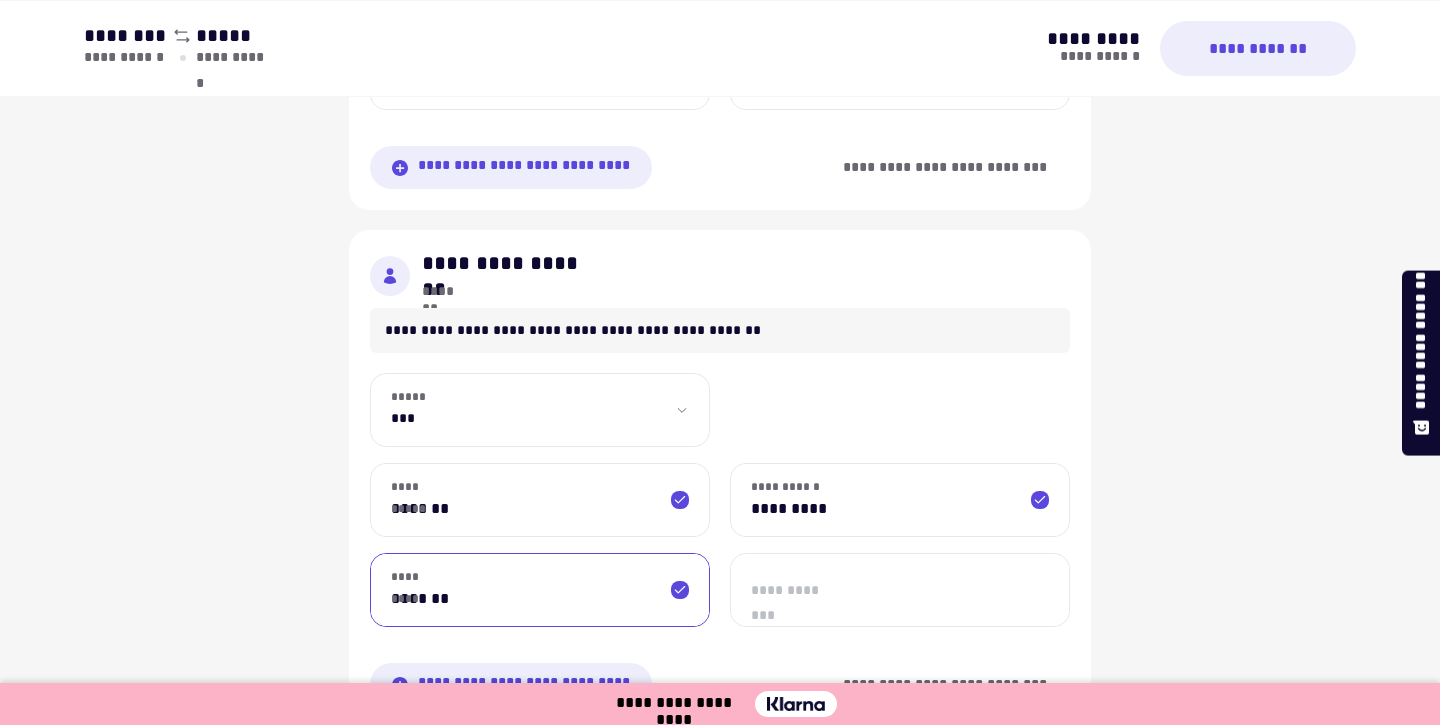 click on "**********" at bounding box center [900, 590] 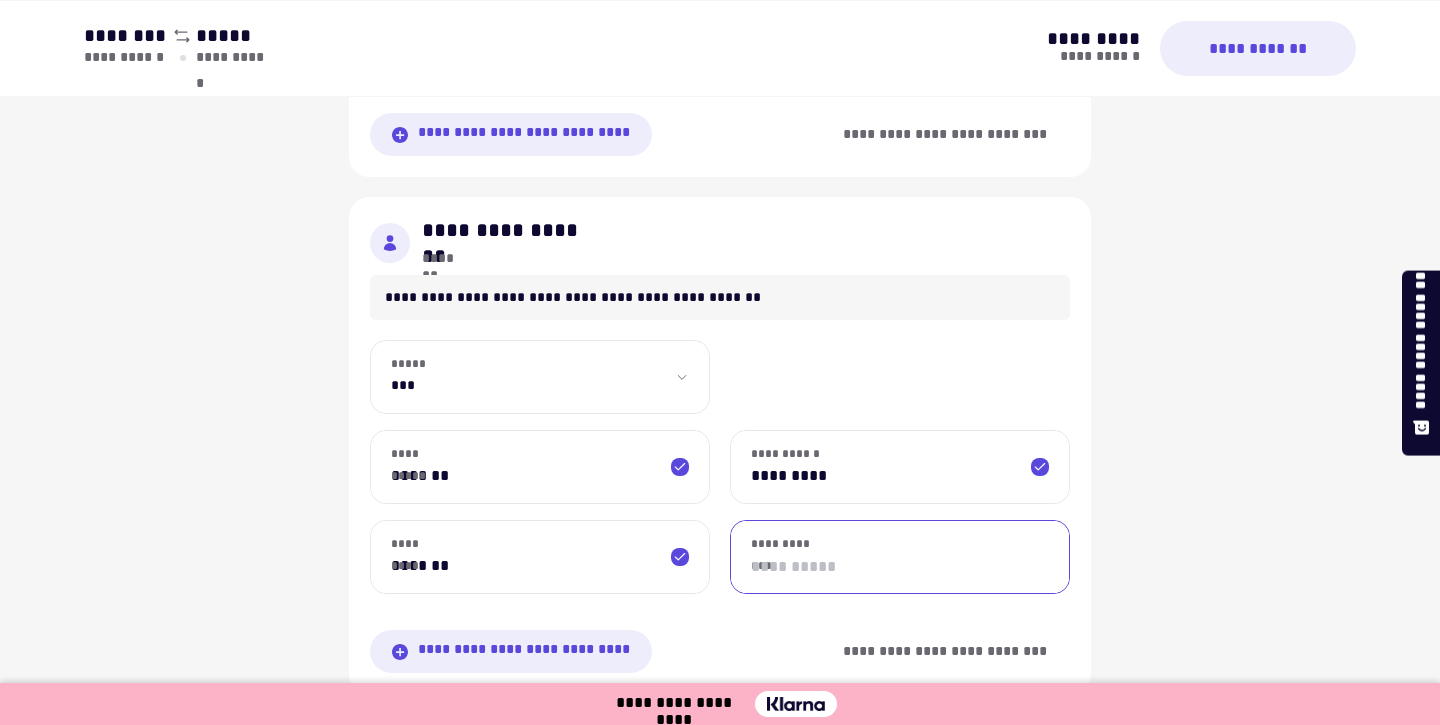 scroll, scrollTop: 1519, scrollLeft: 0, axis: vertical 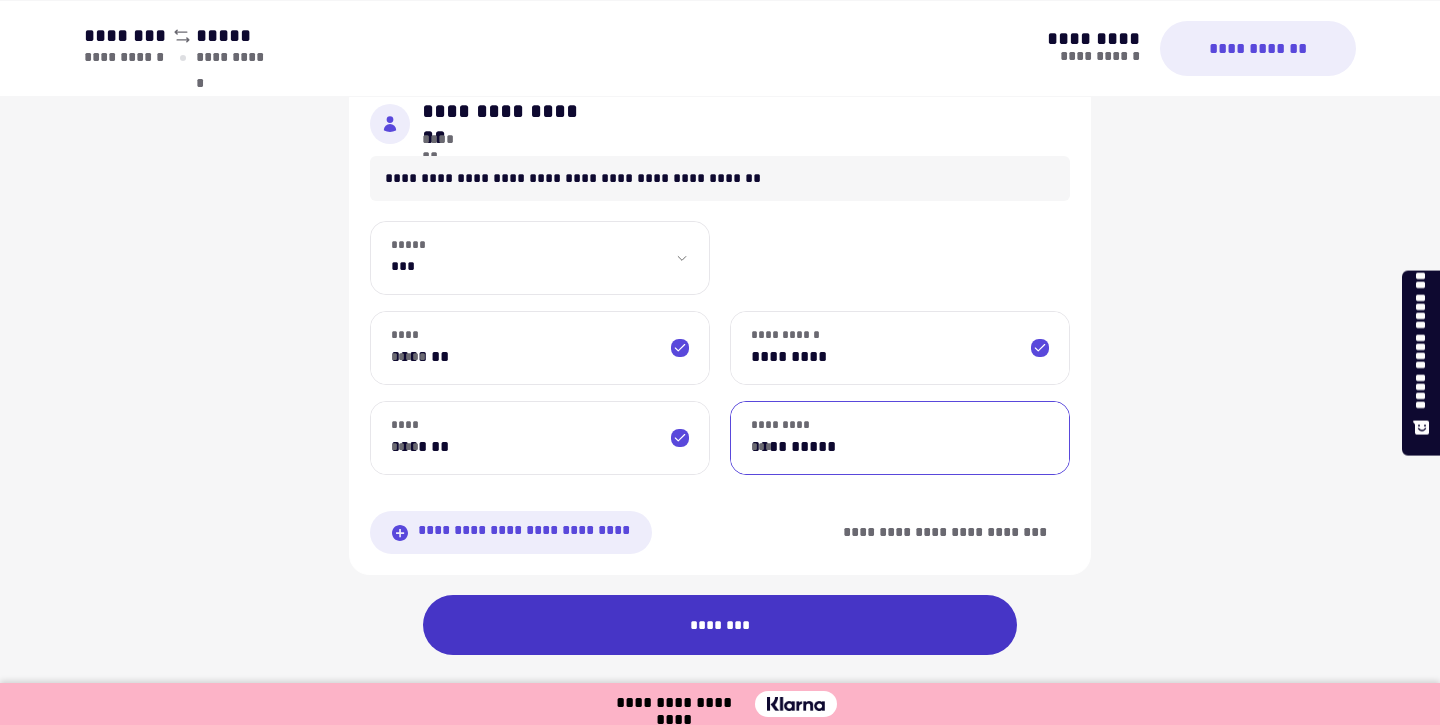 type on "**********" 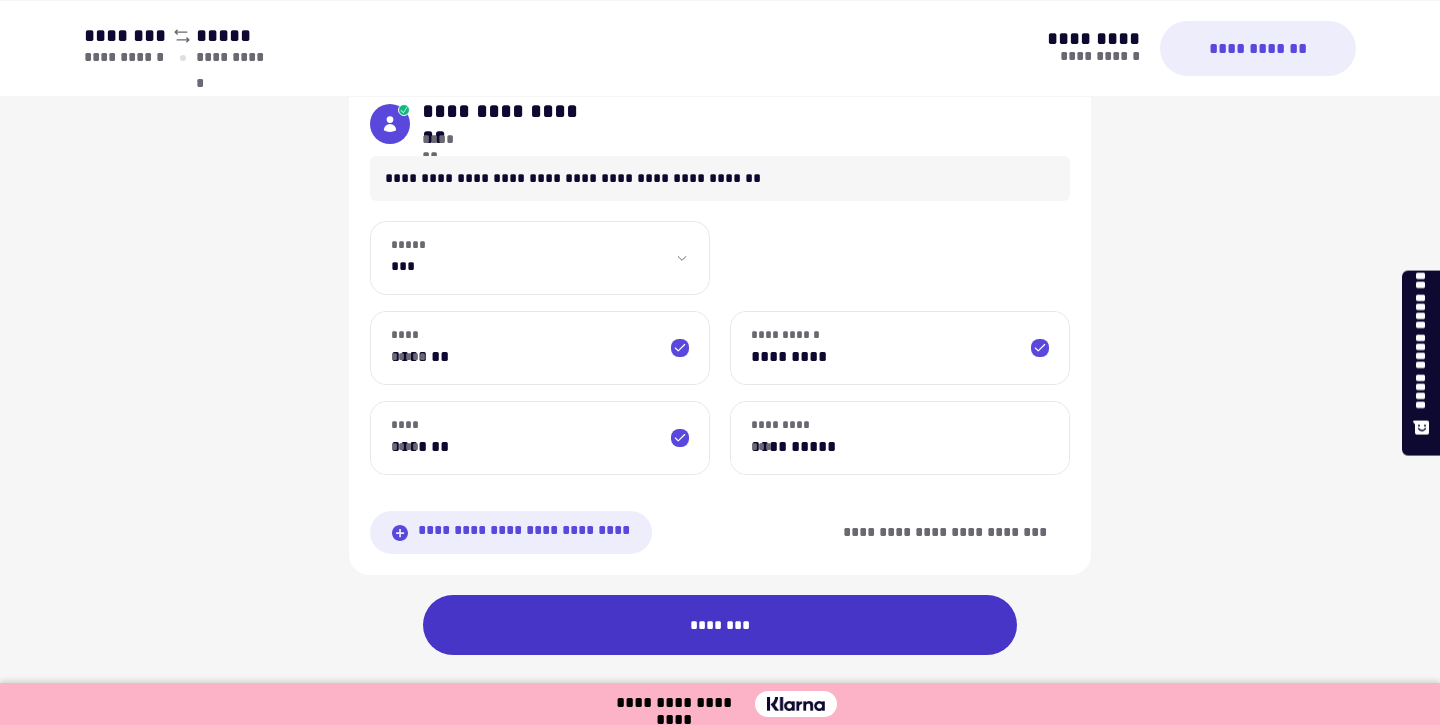 click on "********" at bounding box center (720, 625) 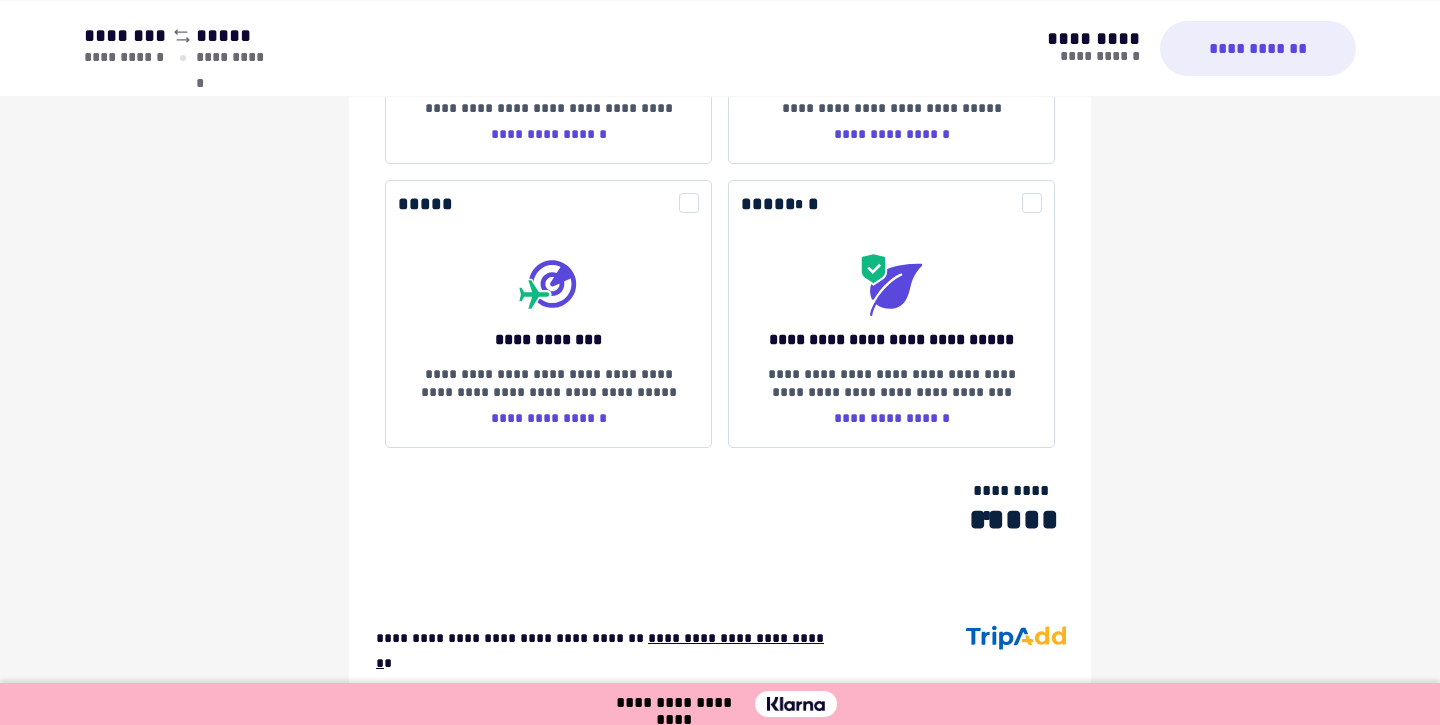 scroll, scrollTop: 2781, scrollLeft: 0, axis: vertical 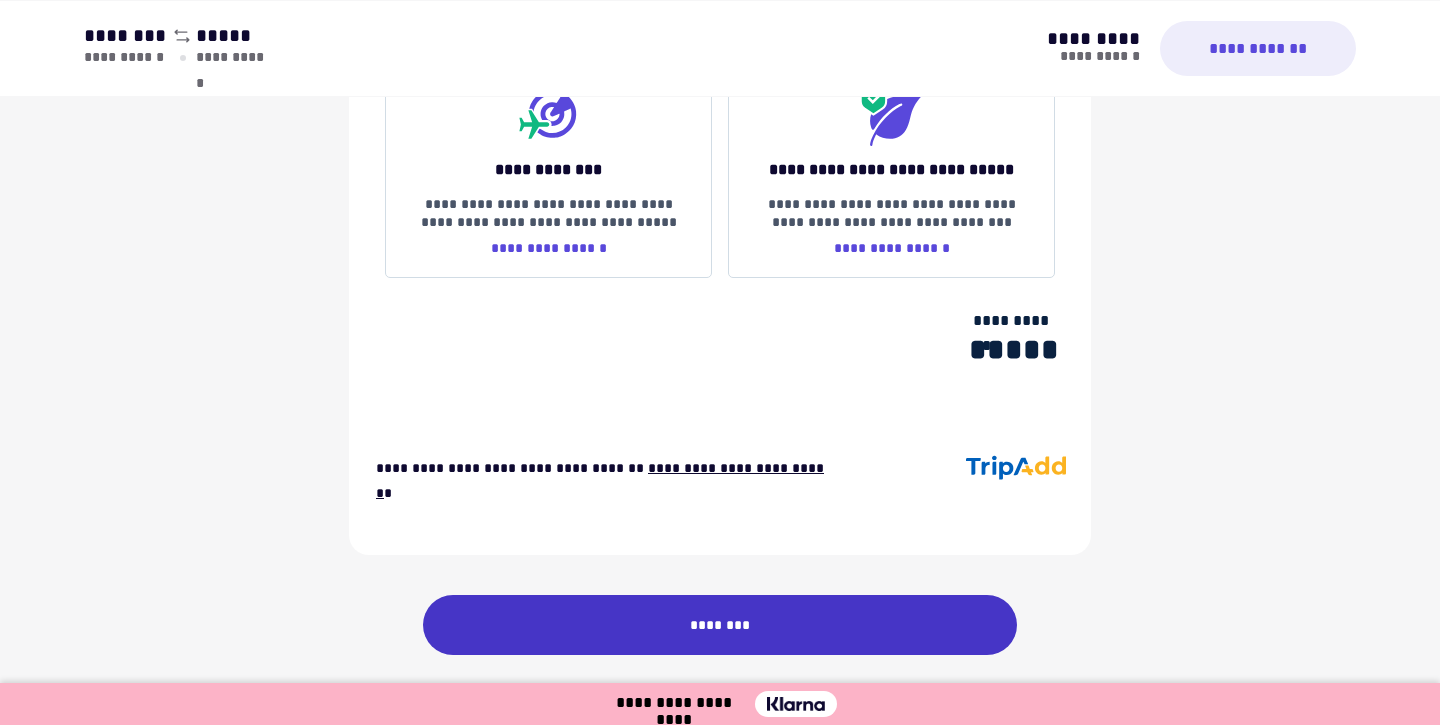 click on "********" at bounding box center [720, 625] 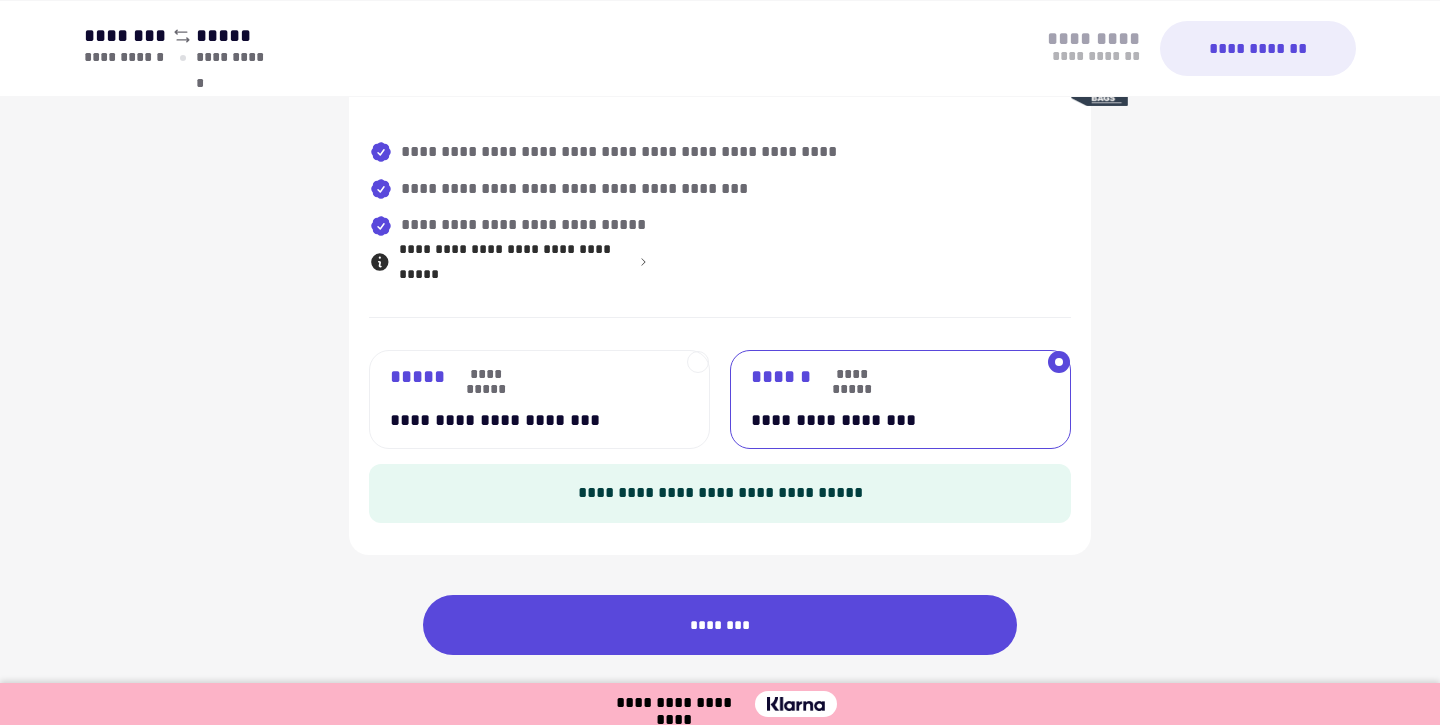 scroll, scrollTop: 1365, scrollLeft: 0, axis: vertical 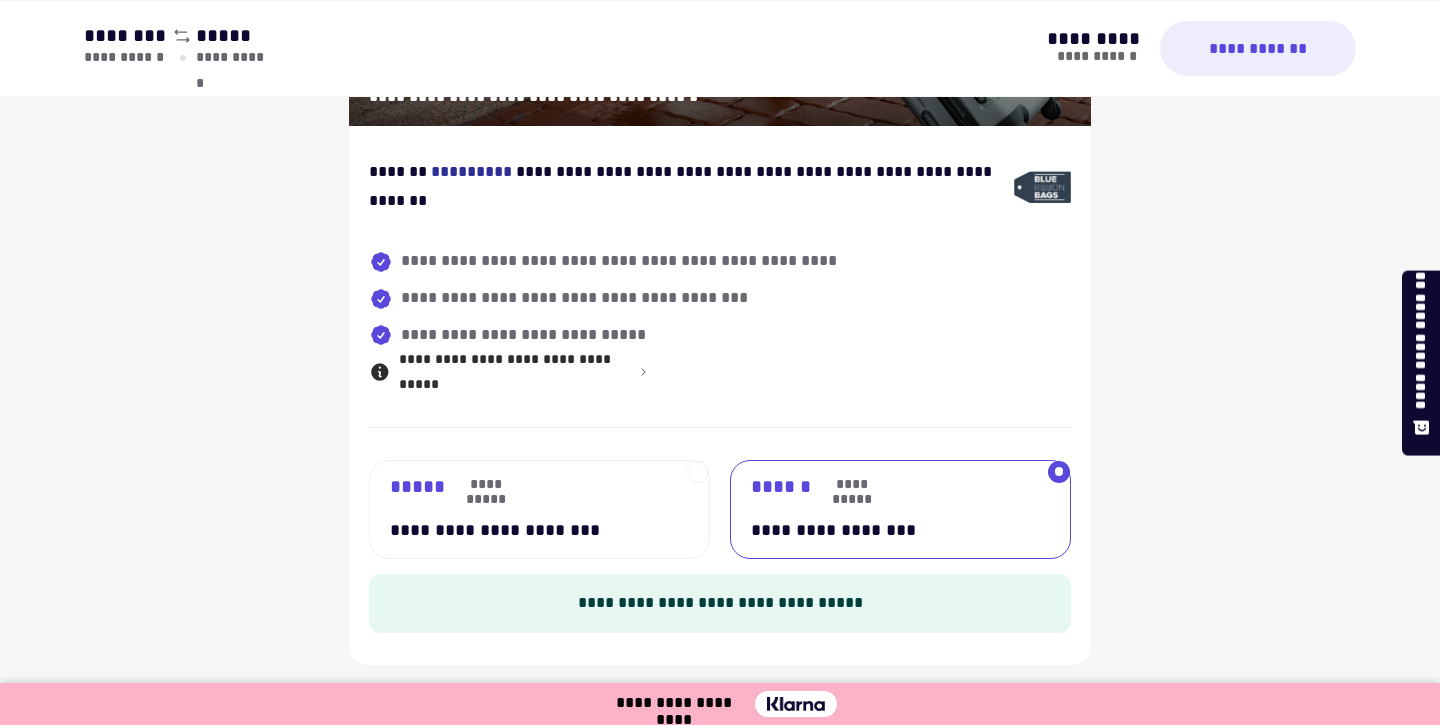 click on "**********" at bounding box center [523, 530] 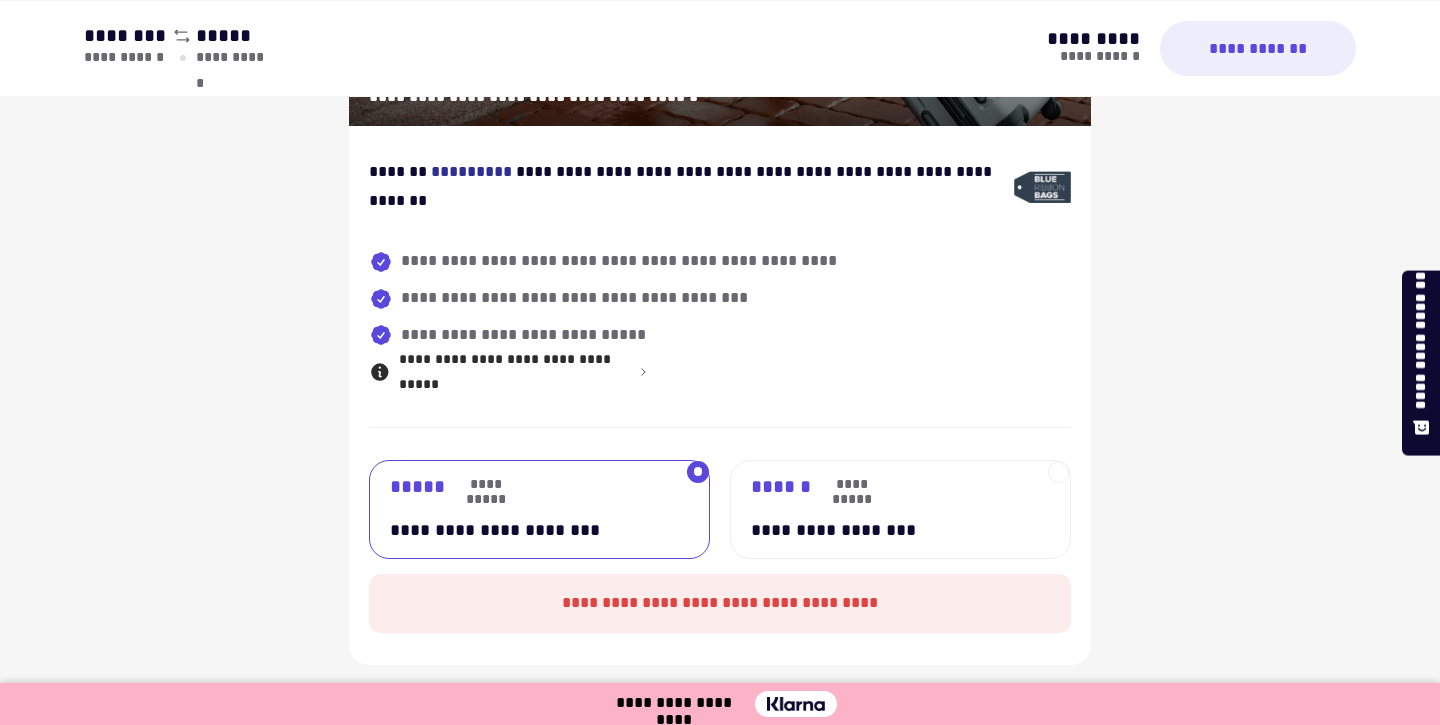 scroll, scrollTop: 1490, scrollLeft: 0, axis: vertical 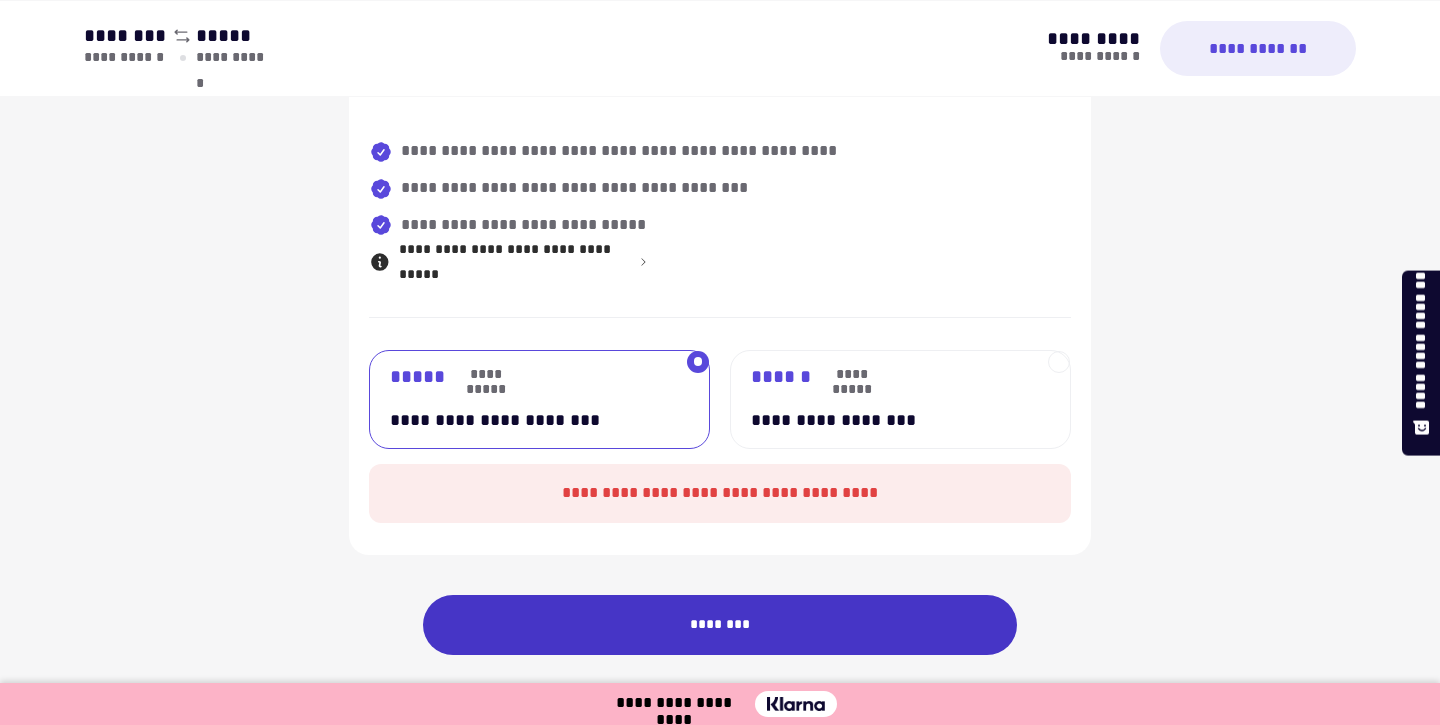 click on "********" at bounding box center (720, 625) 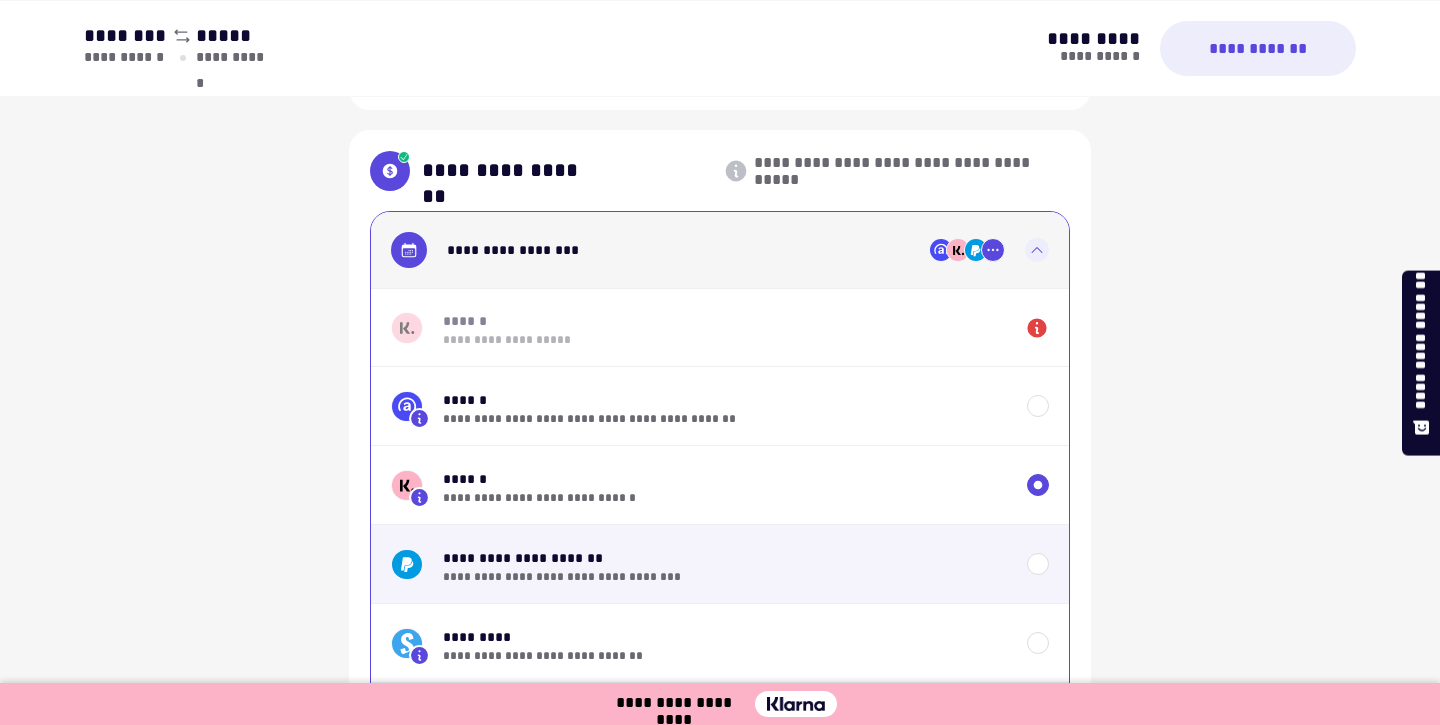 scroll, scrollTop: 1384, scrollLeft: 0, axis: vertical 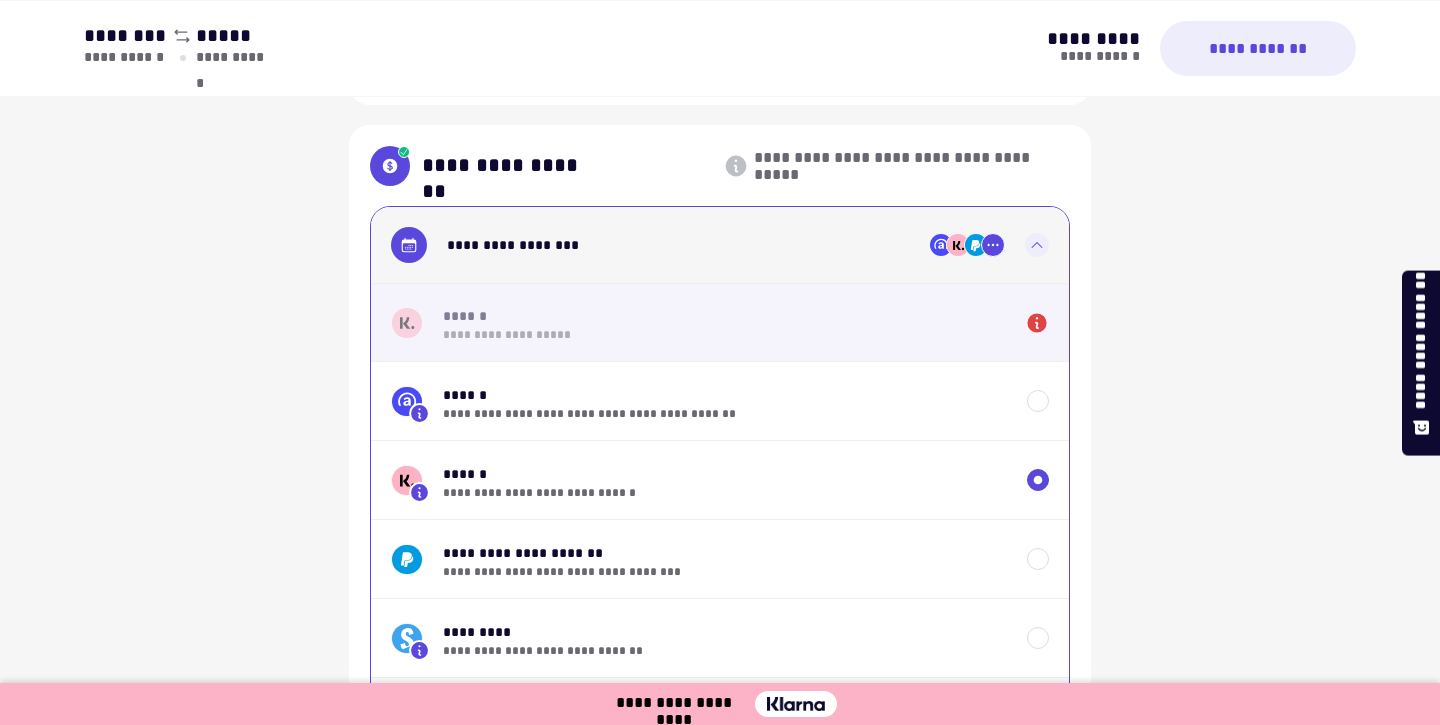 click on "[FIRST] [LAST]" at bounding box center (720, 322) 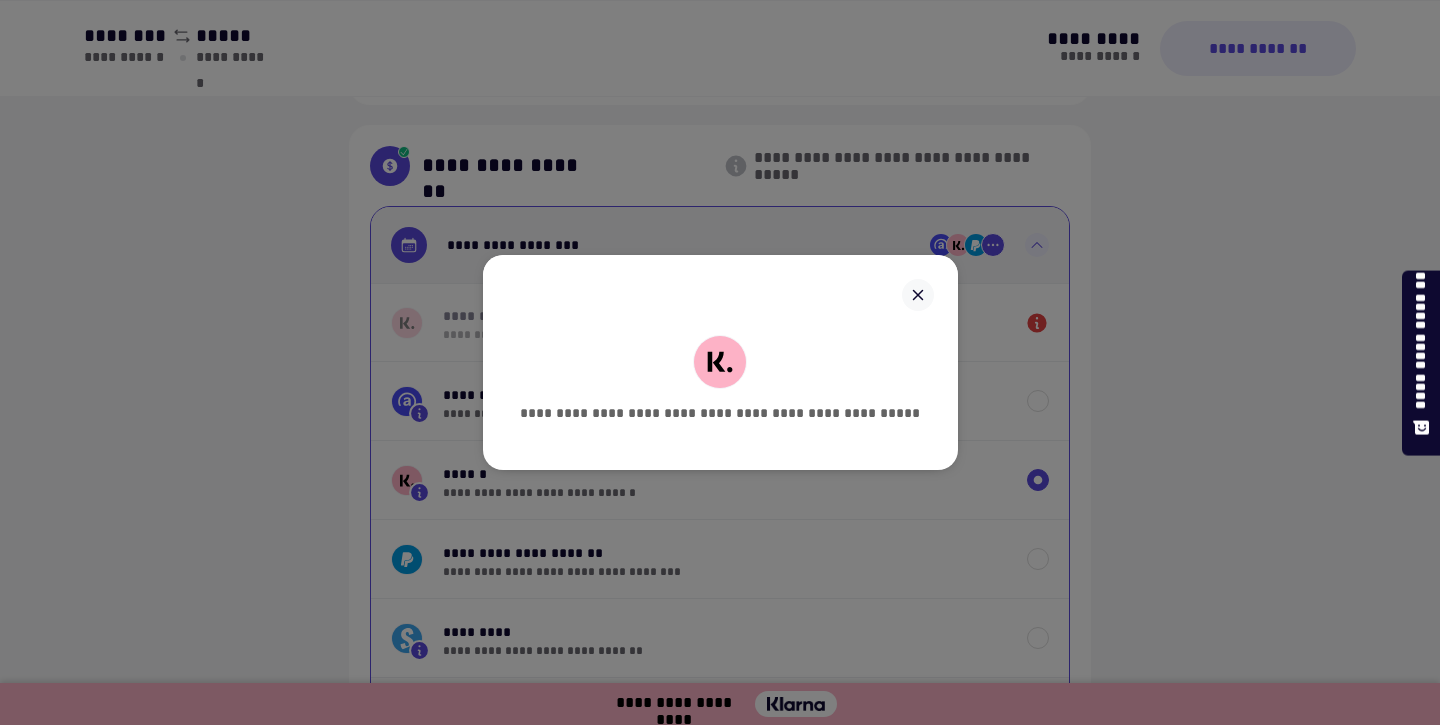click 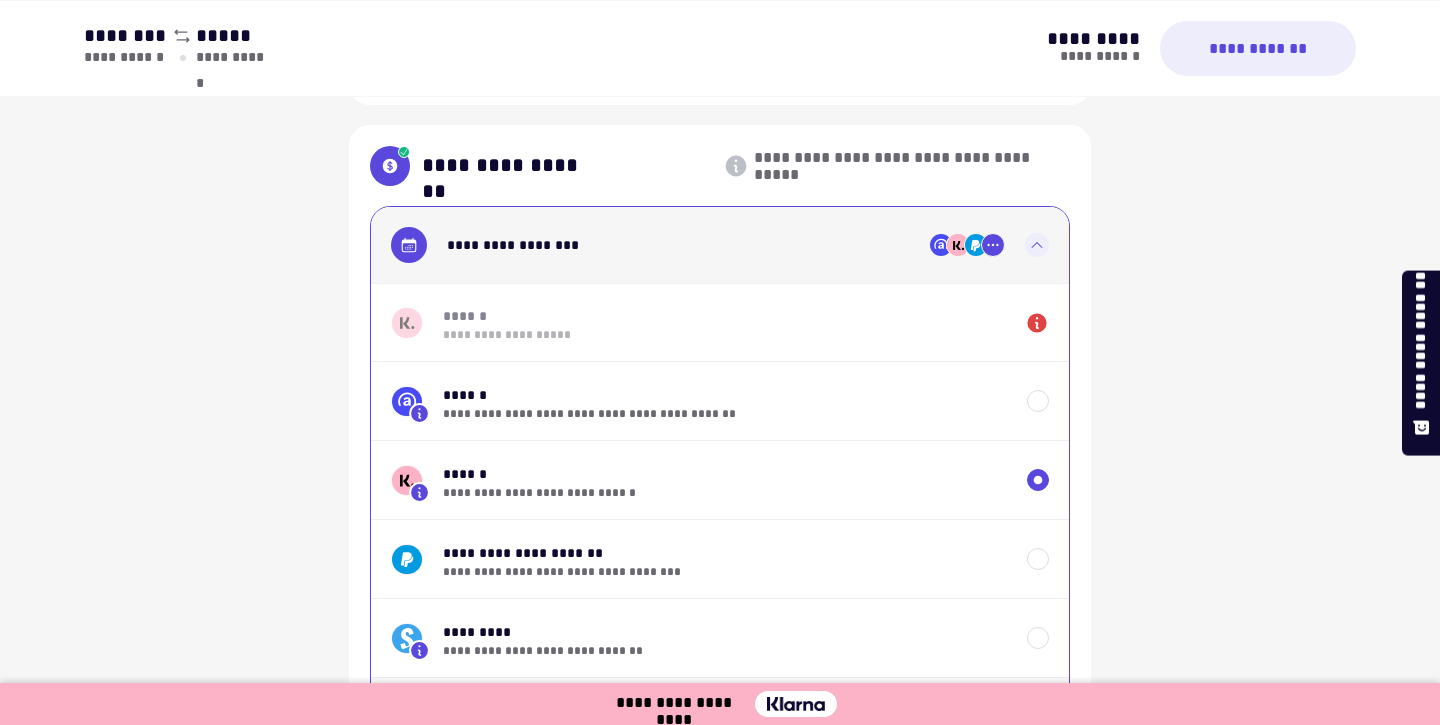 click on "**********" at bounding box center [720, 245] 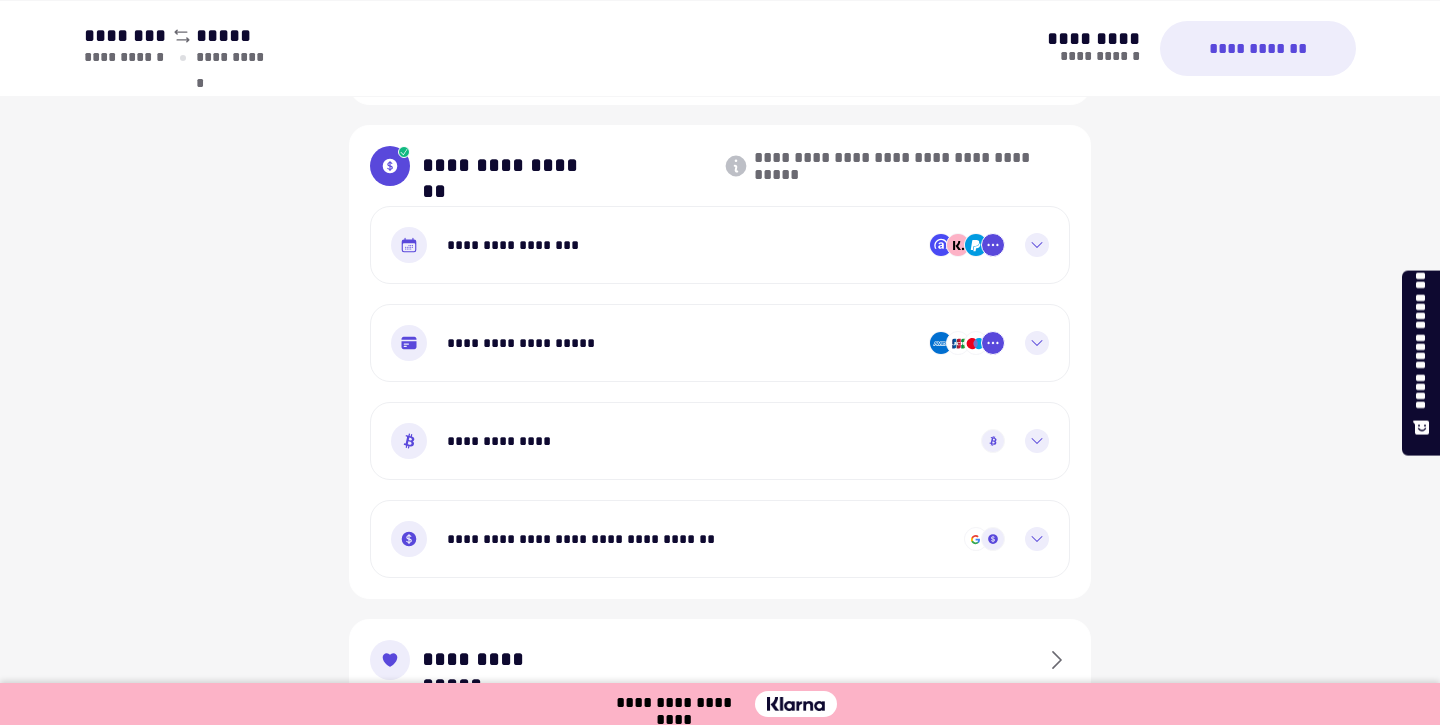 click on "**********" at bounding box center (720, 245) 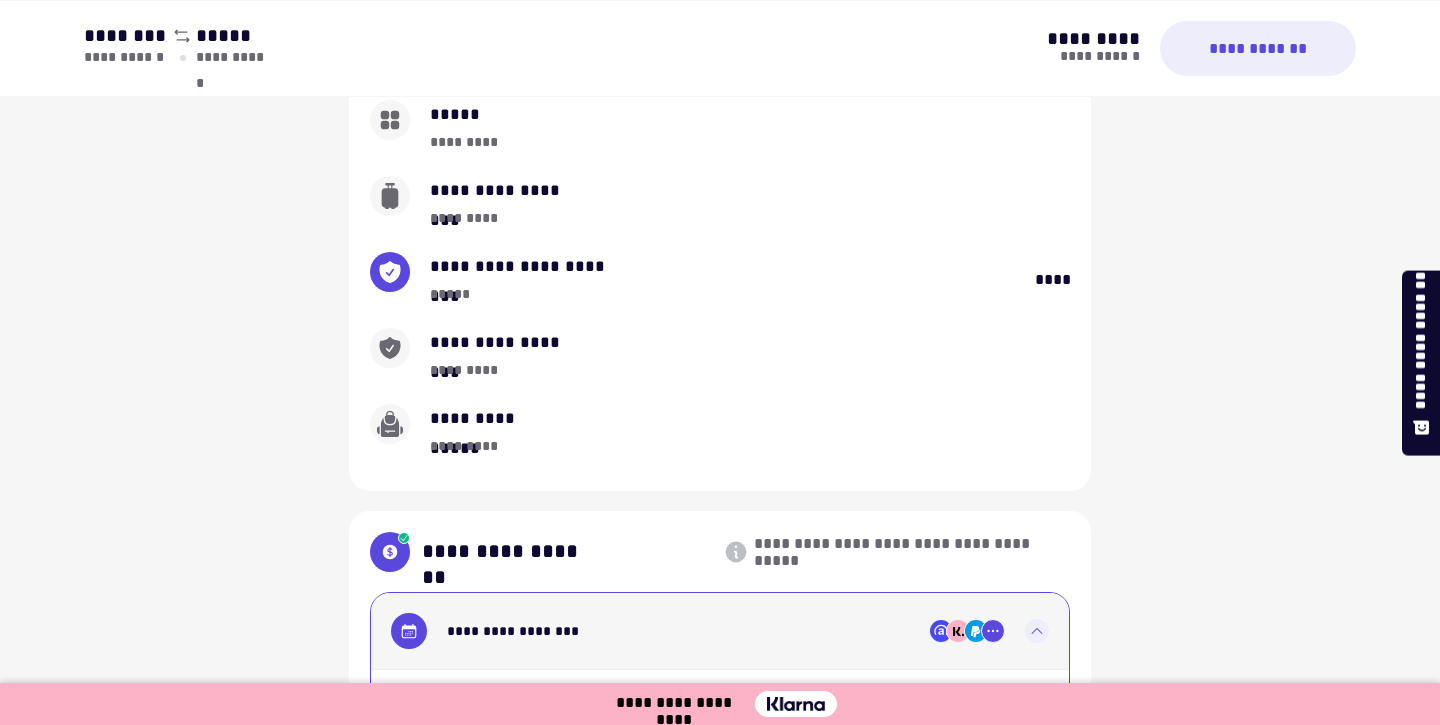 scroll, scrollTop: 997, scrollLeft: 0, axis: vertical 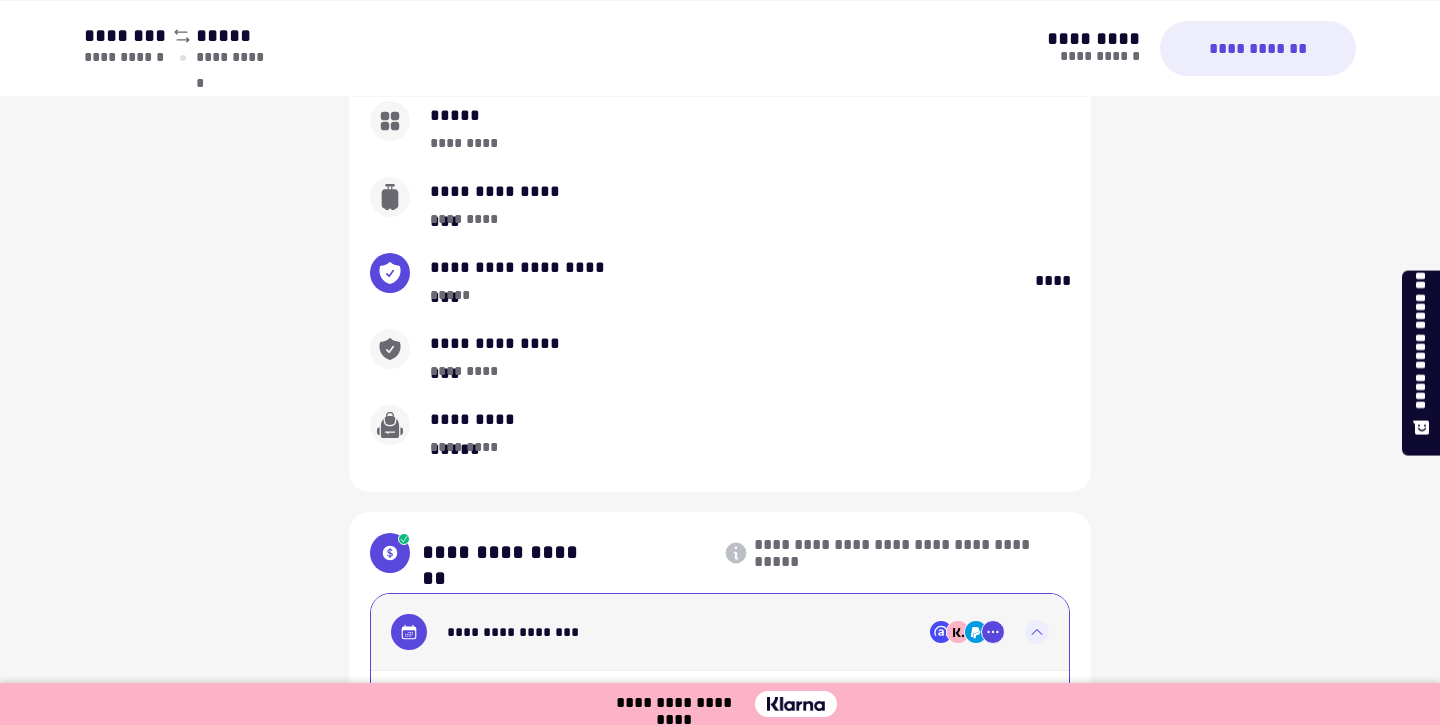 click on "****" at bounding box center [1053, 280] 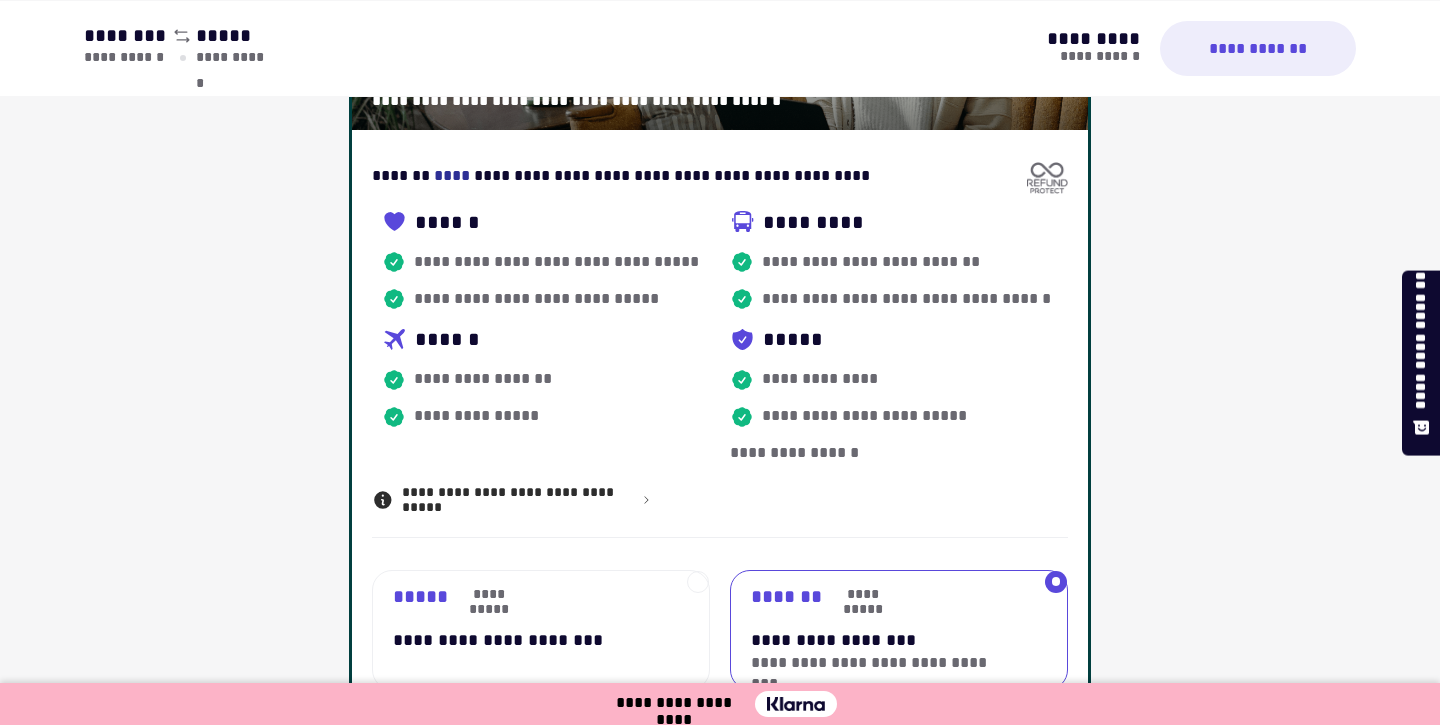 scroll, scrollTop: 613, scrollLeft: 0, axis: vertical 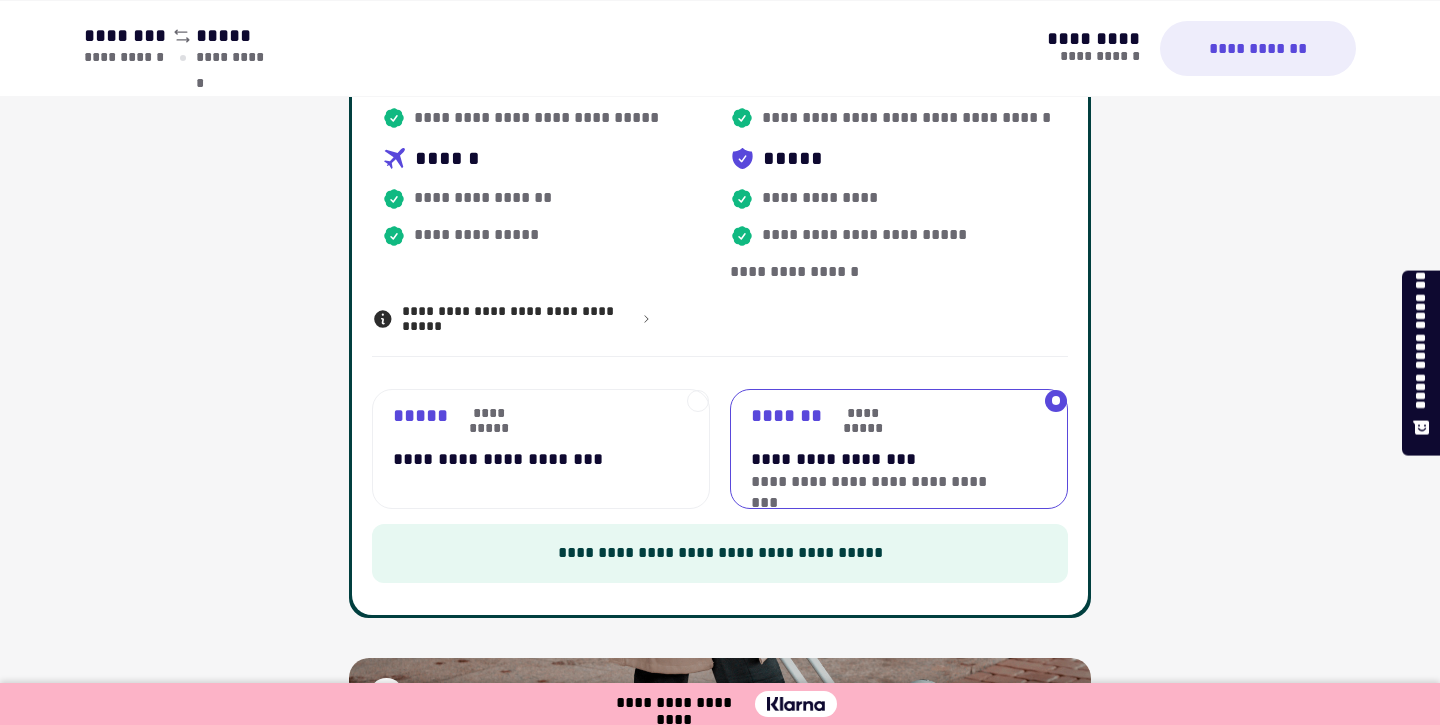 click on "[FIRST] [LAST]" at bounding box center [530, 415] 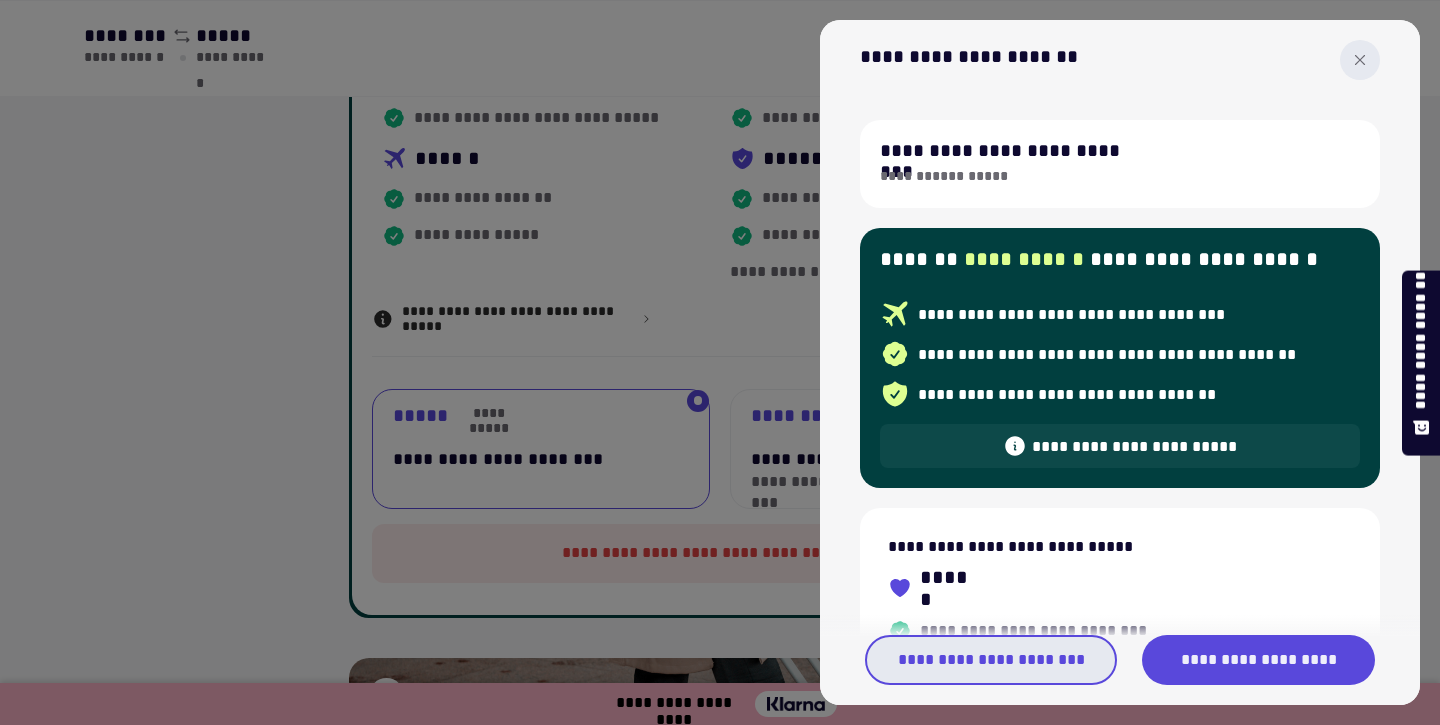 click on "**********" at bounding box center (991, 660) 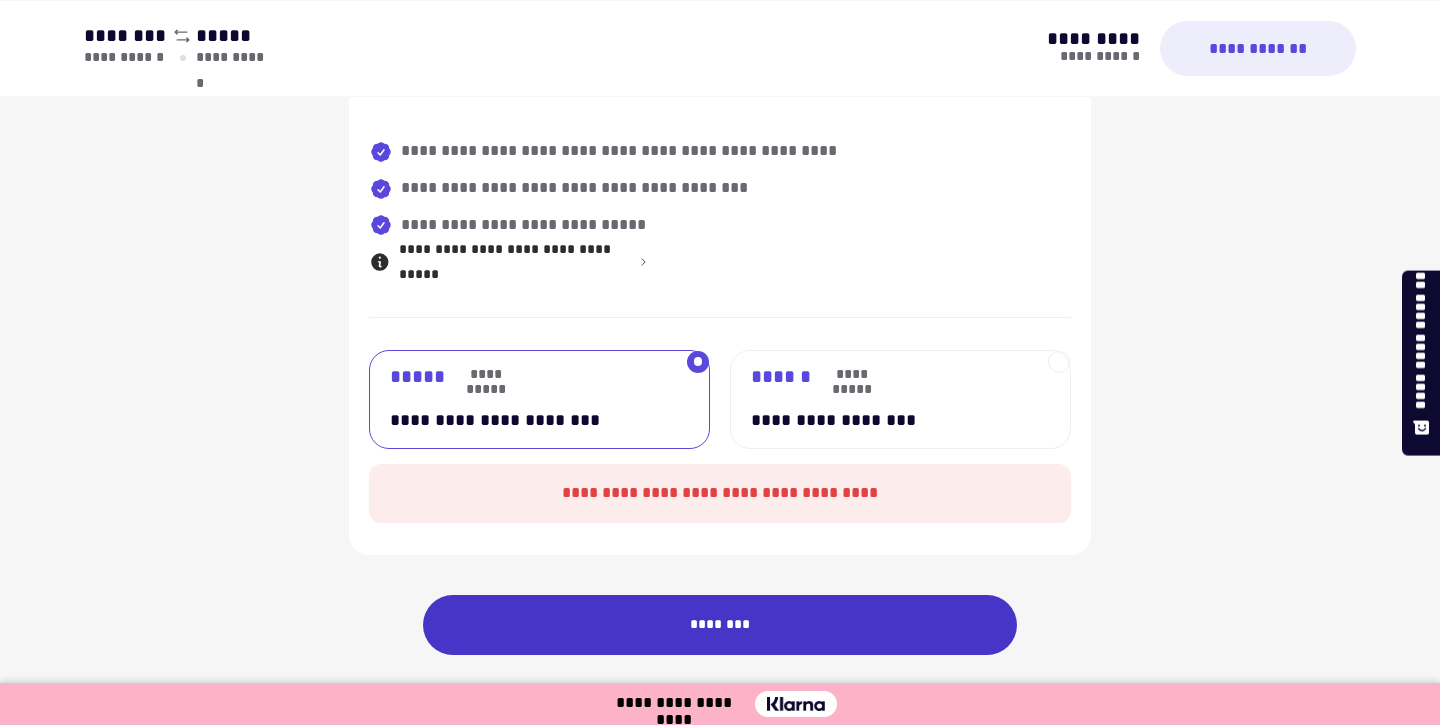 click on "********" at bounding box center [720, 625] 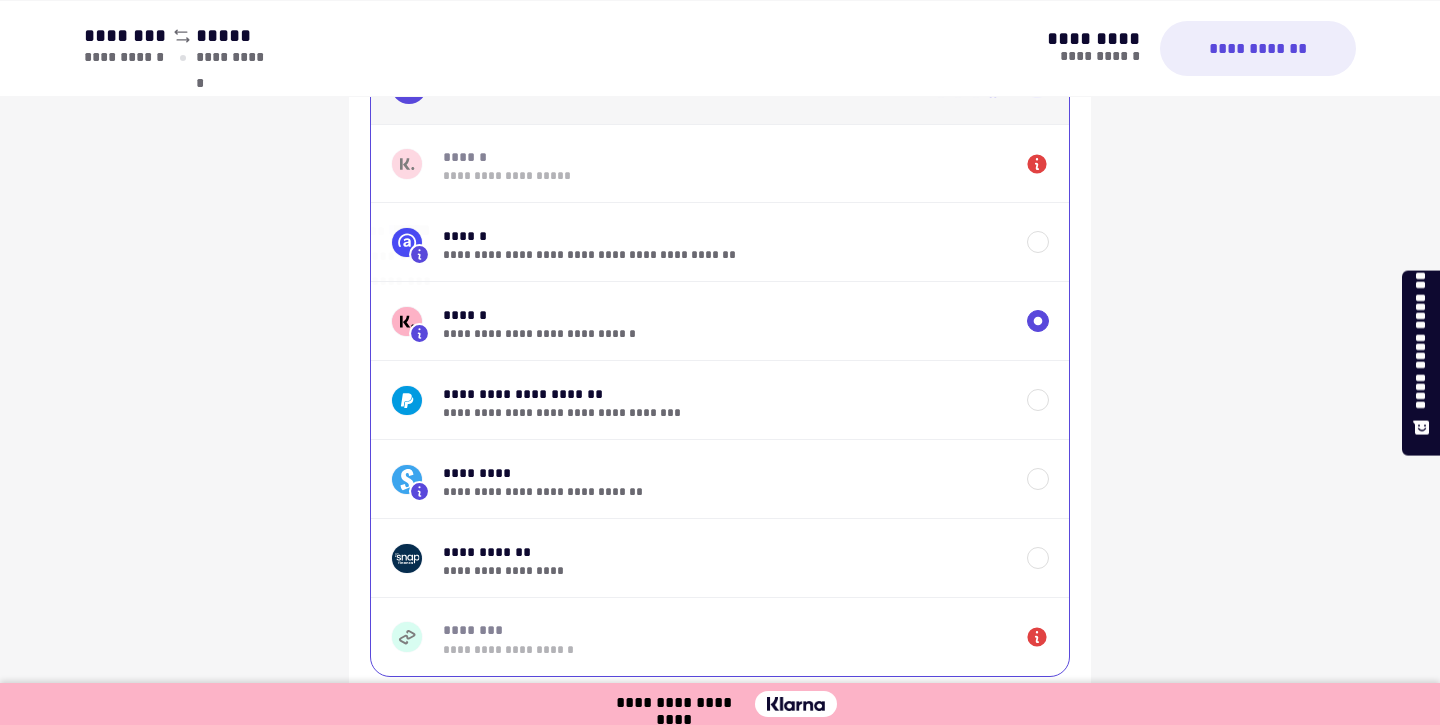 scroll, scrollTop: 1664, scrollLeft: 0, axis: vertical 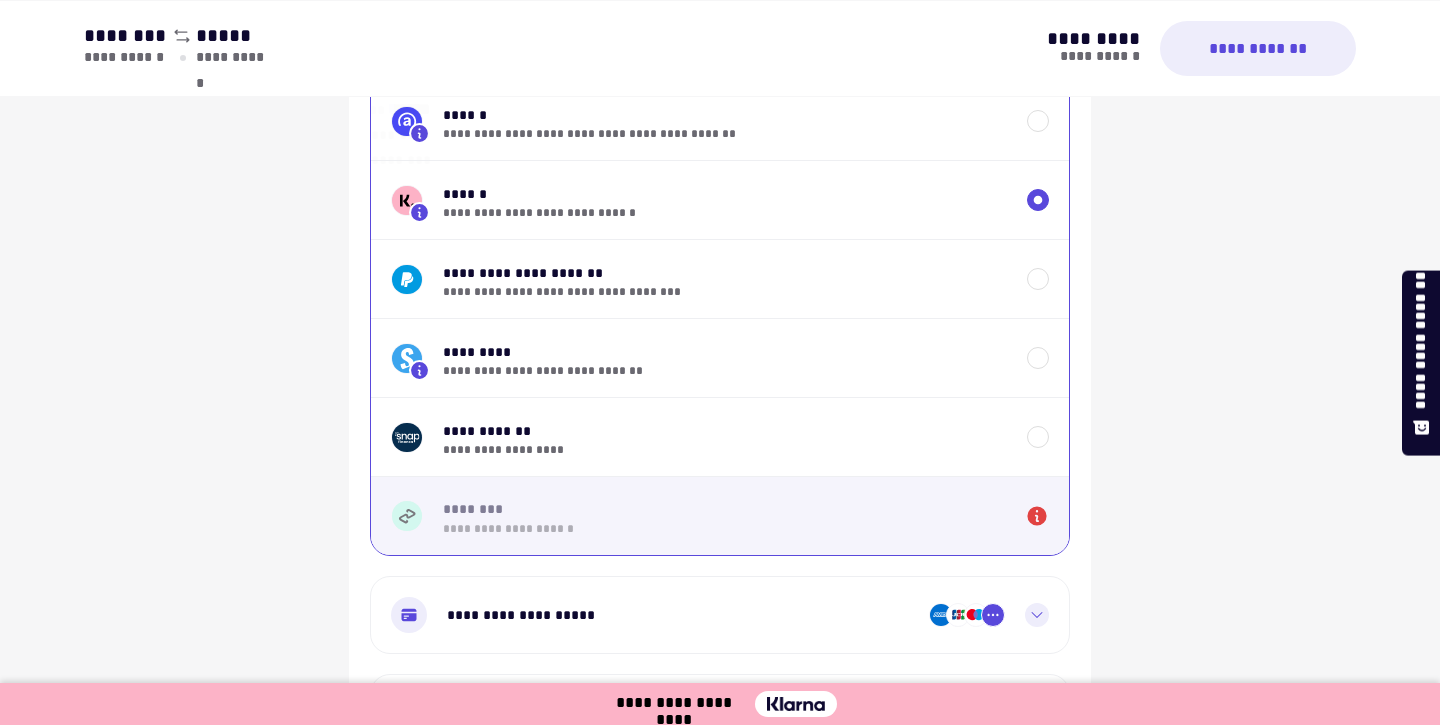 click 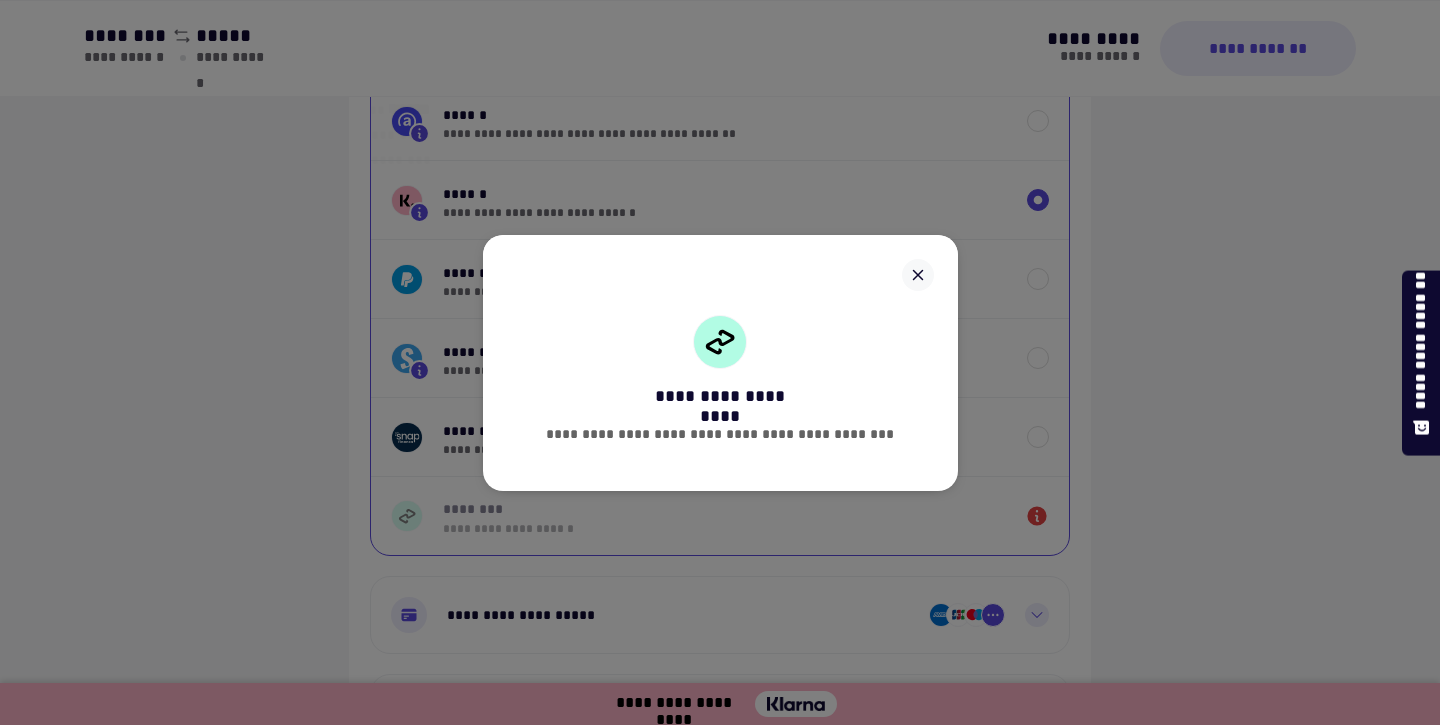 click 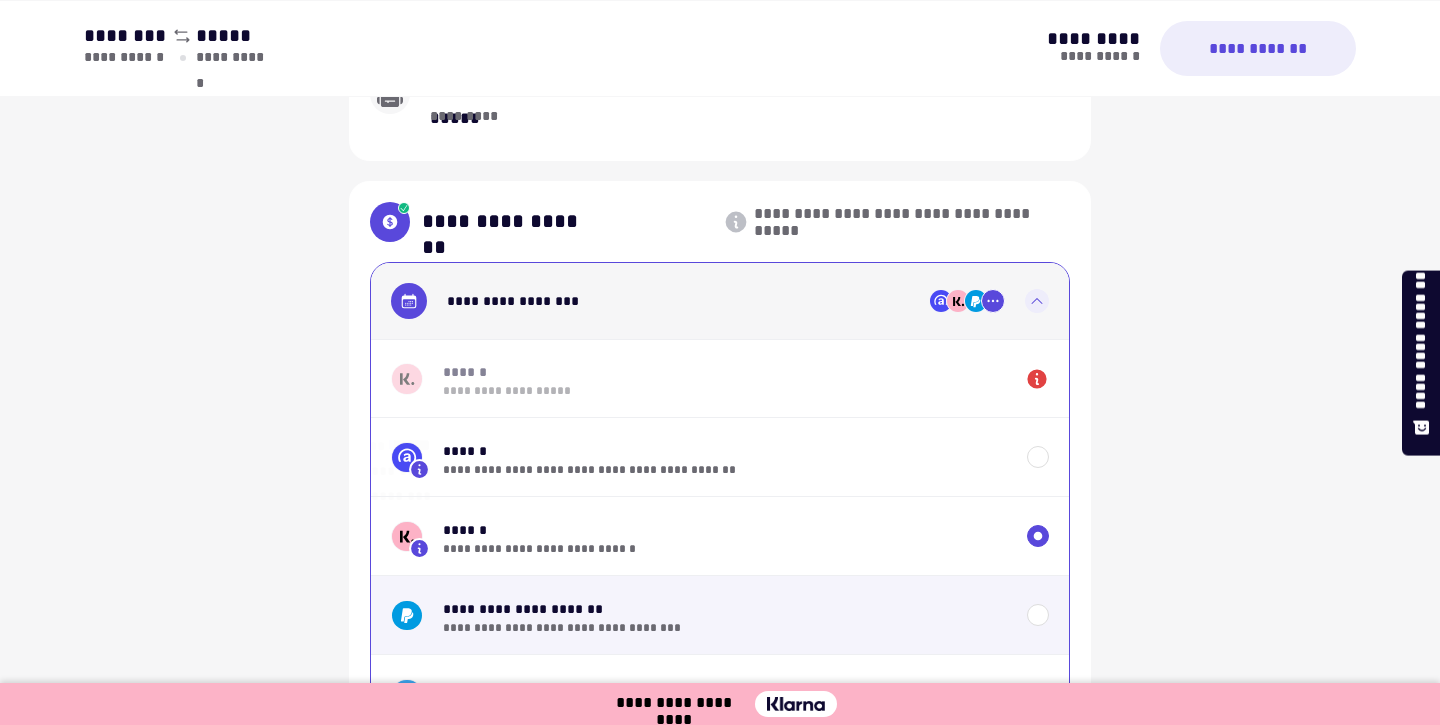 scroll, scrollTop: 1248, scrollLeft: 0, axis: vertical 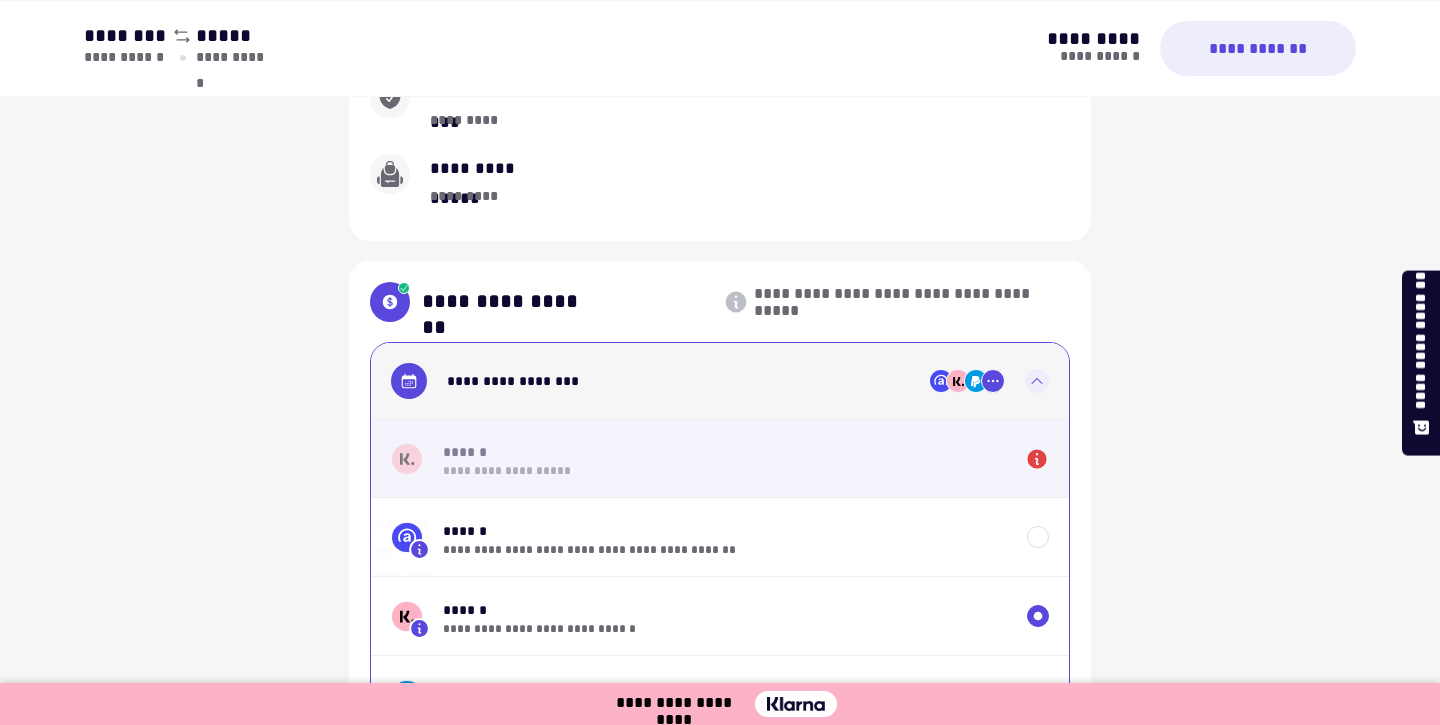 click on "[FIRST] [LAST]" at bounding box center (720, 458) 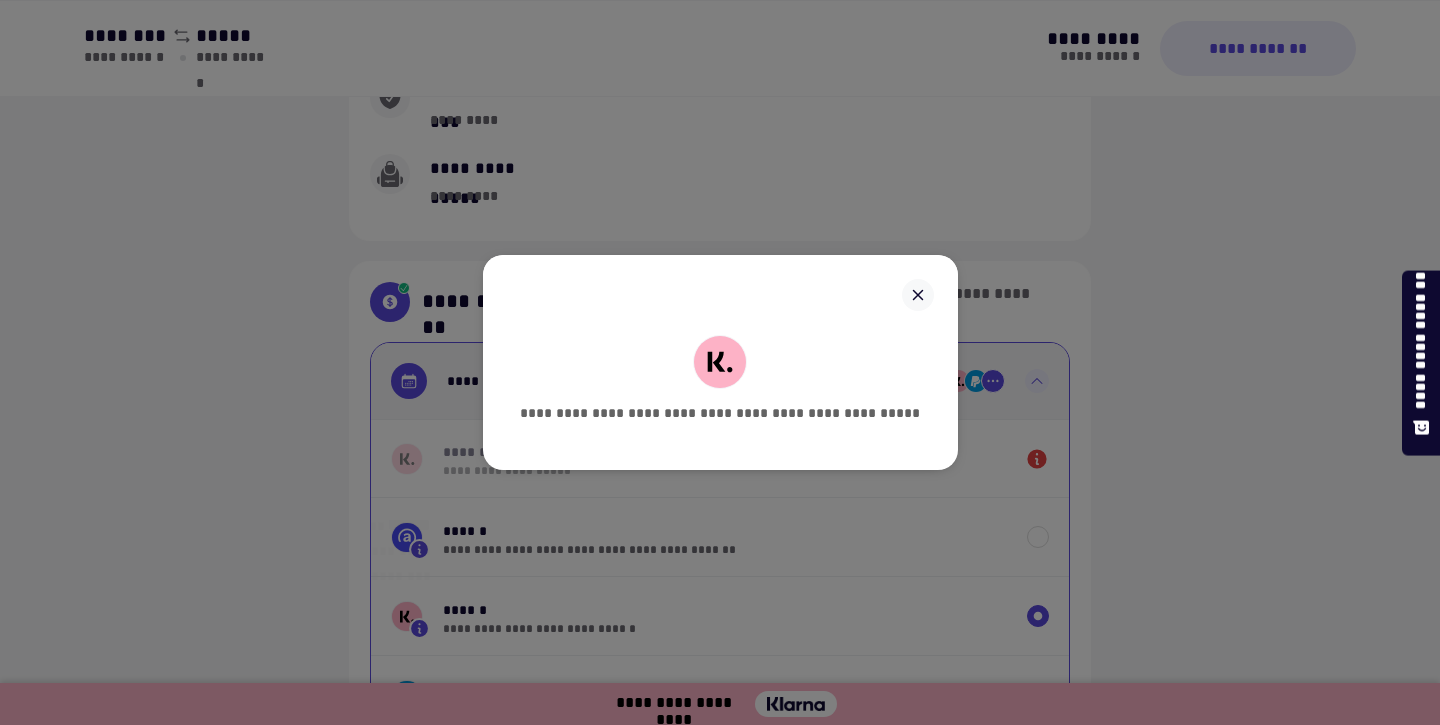 click 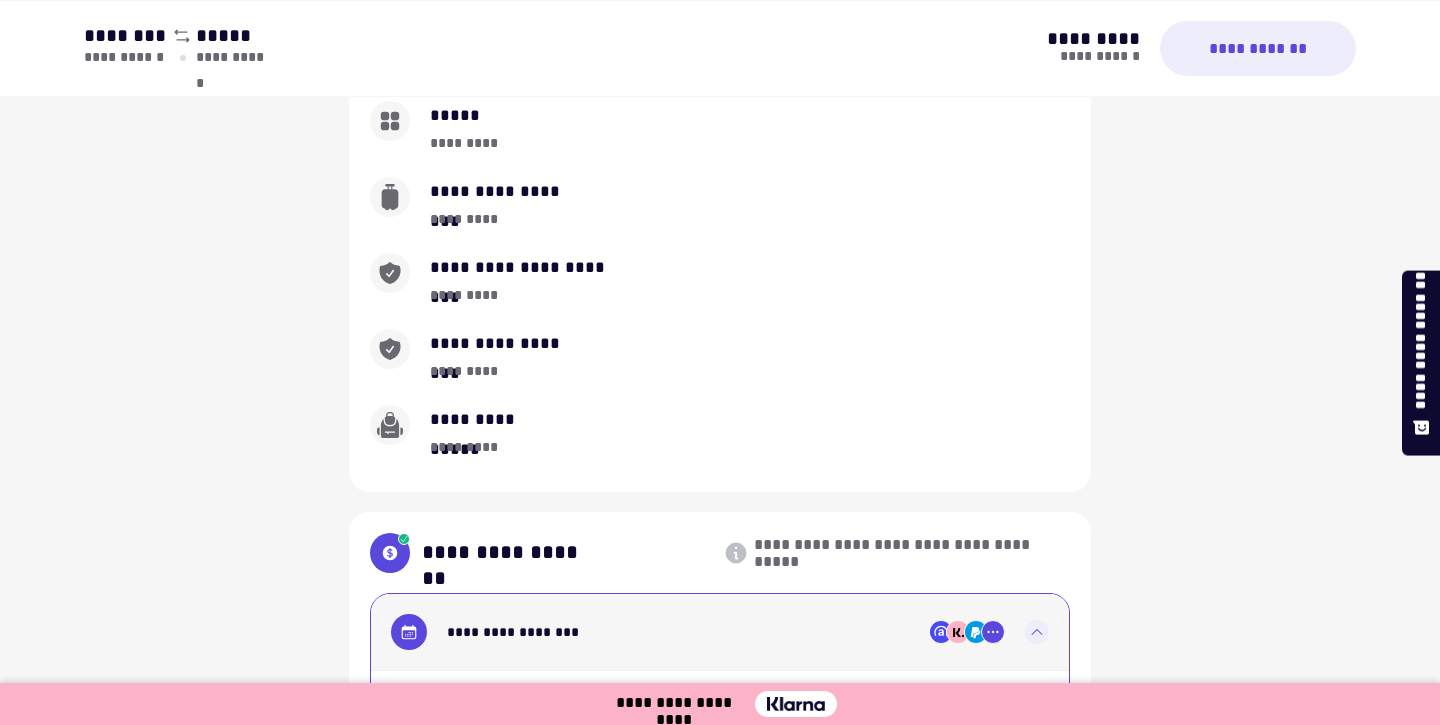 scroll, scrollTop: 1437, scrollLeft: 0, axis: vertical 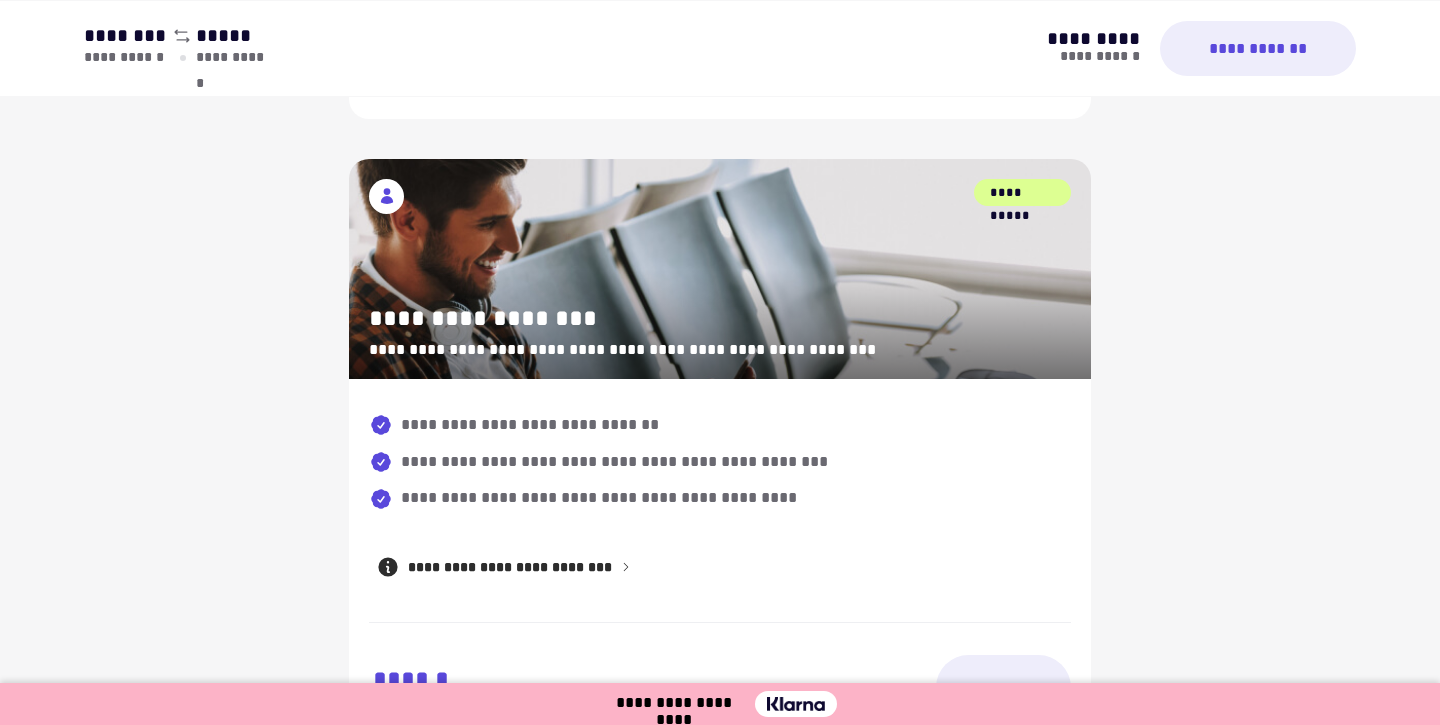 select on "**" 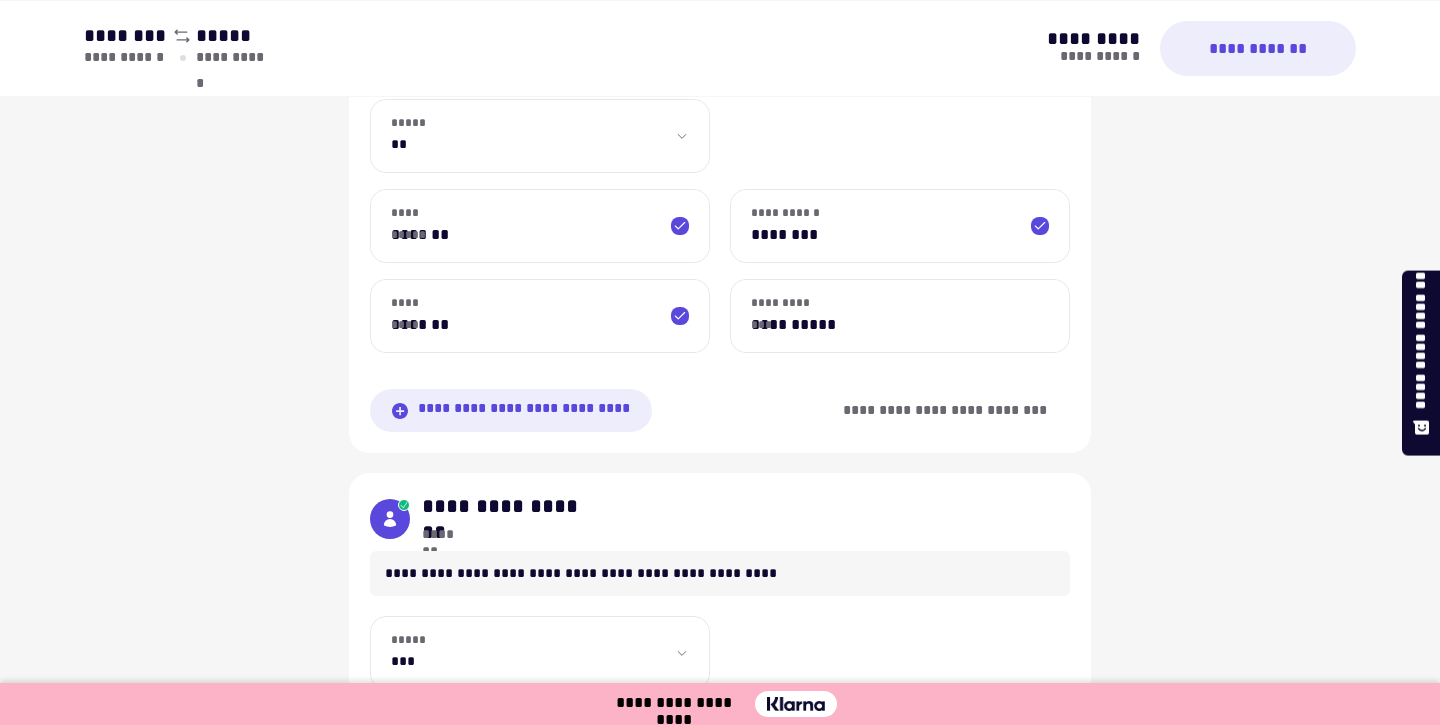 scroll, scrollTop: 1094, scrollLeft: 0, axis: vertical 